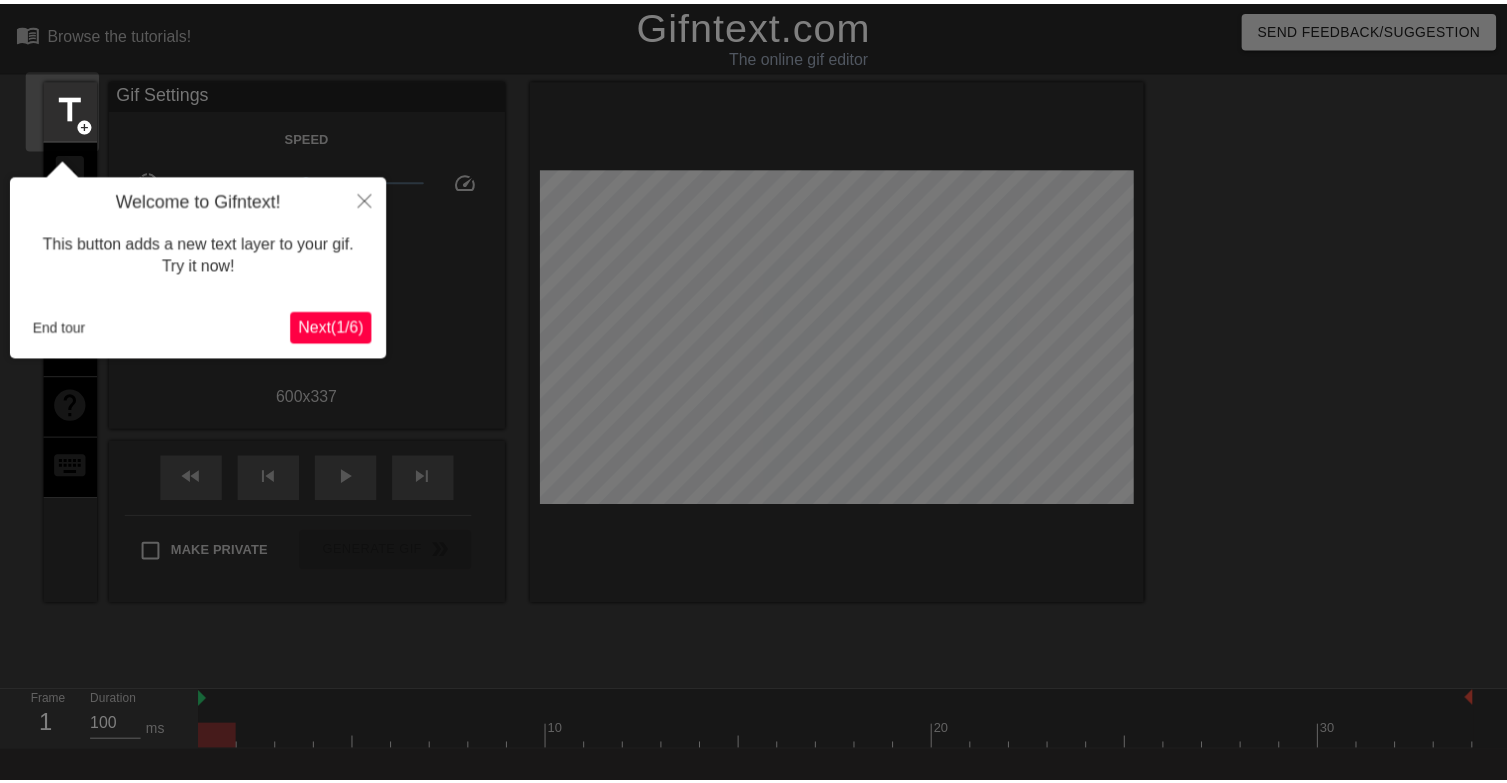 scroll, scrollTop: 49, scrollLeft: 0, axis: vertical 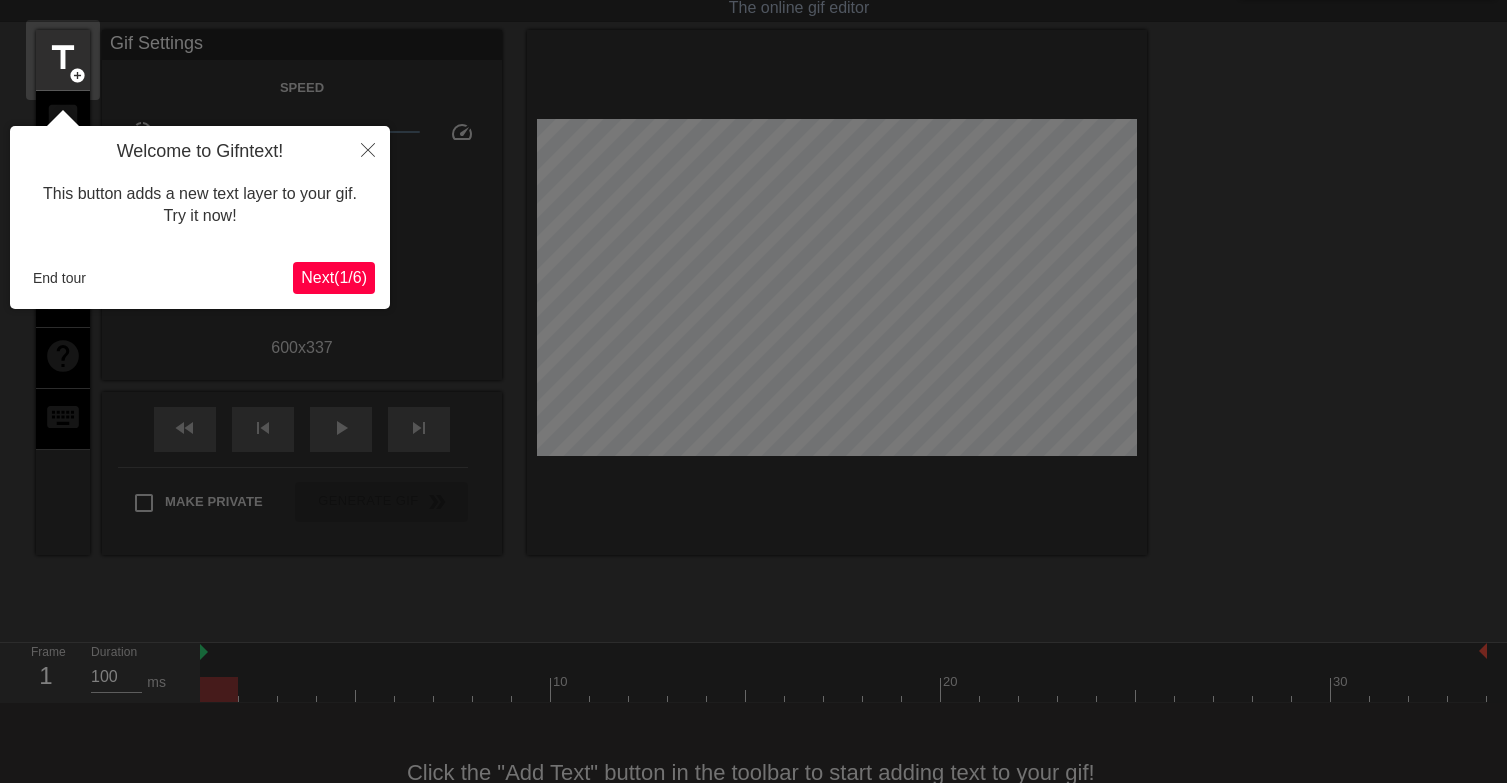 click on "Next  ( 1 / 6 )" at bounding box center (334, 277) 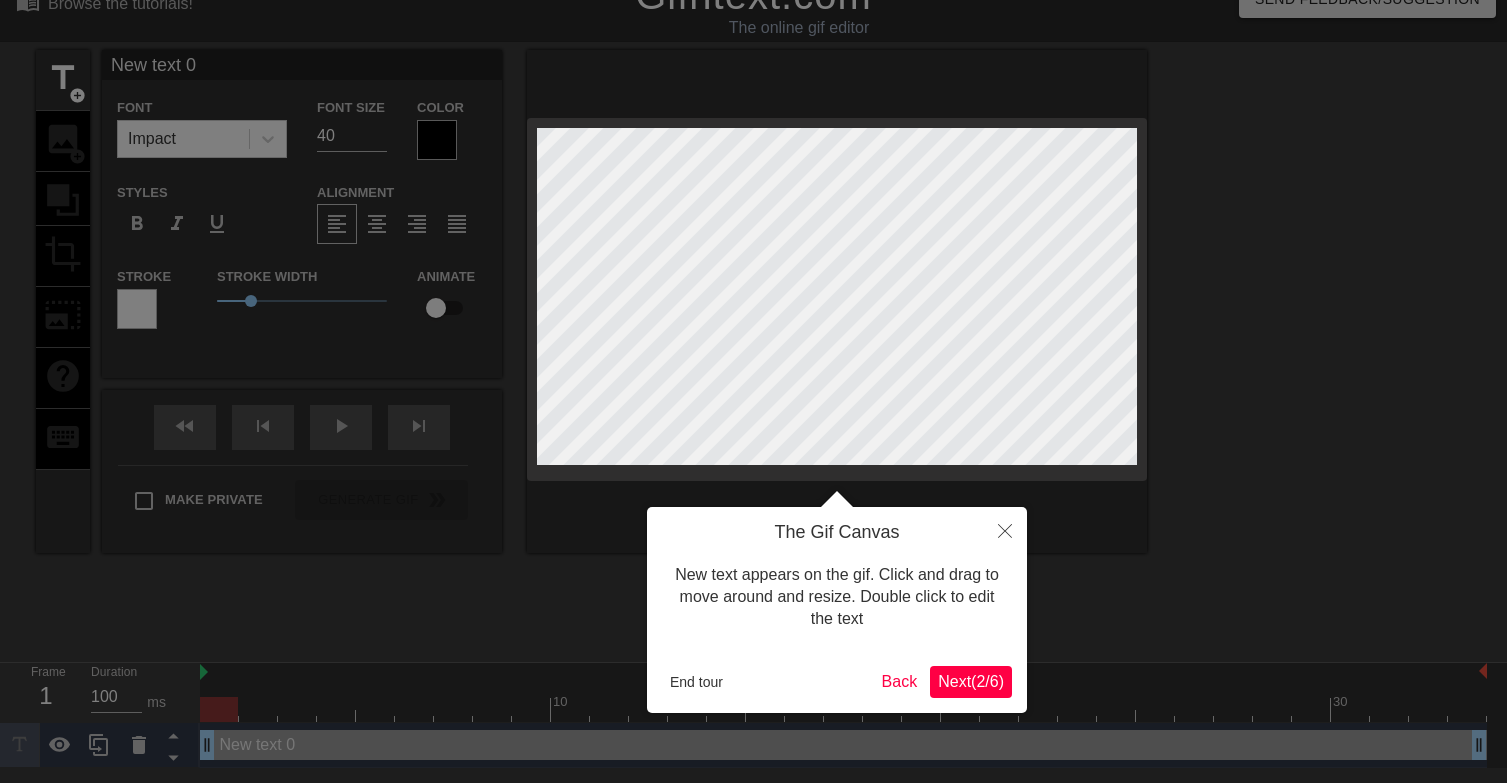 scroll, scrollTop: 0, scrollLeft: 0, axis: both 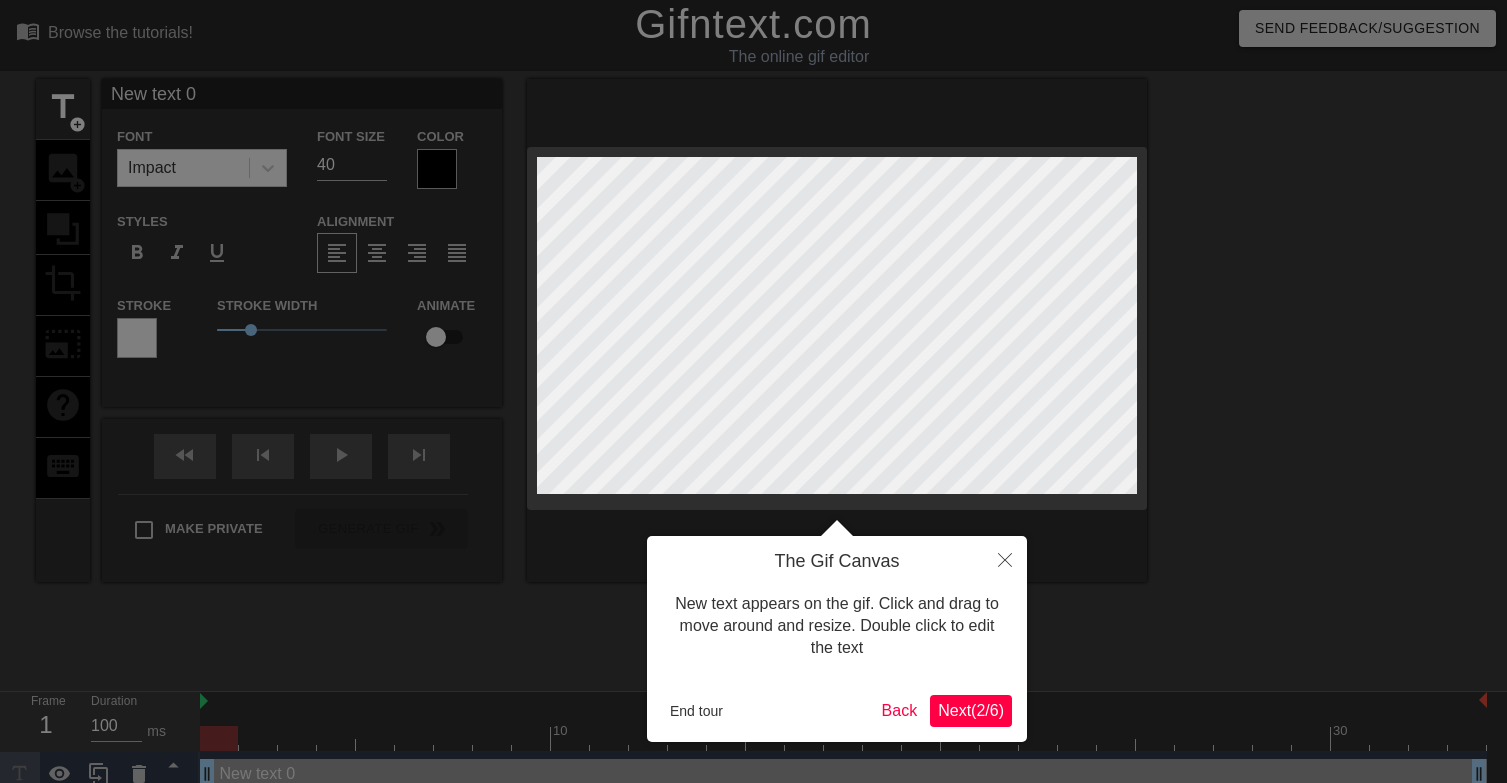click on "Next  ( 2 / 6 )" at bounding box center (971, 710) 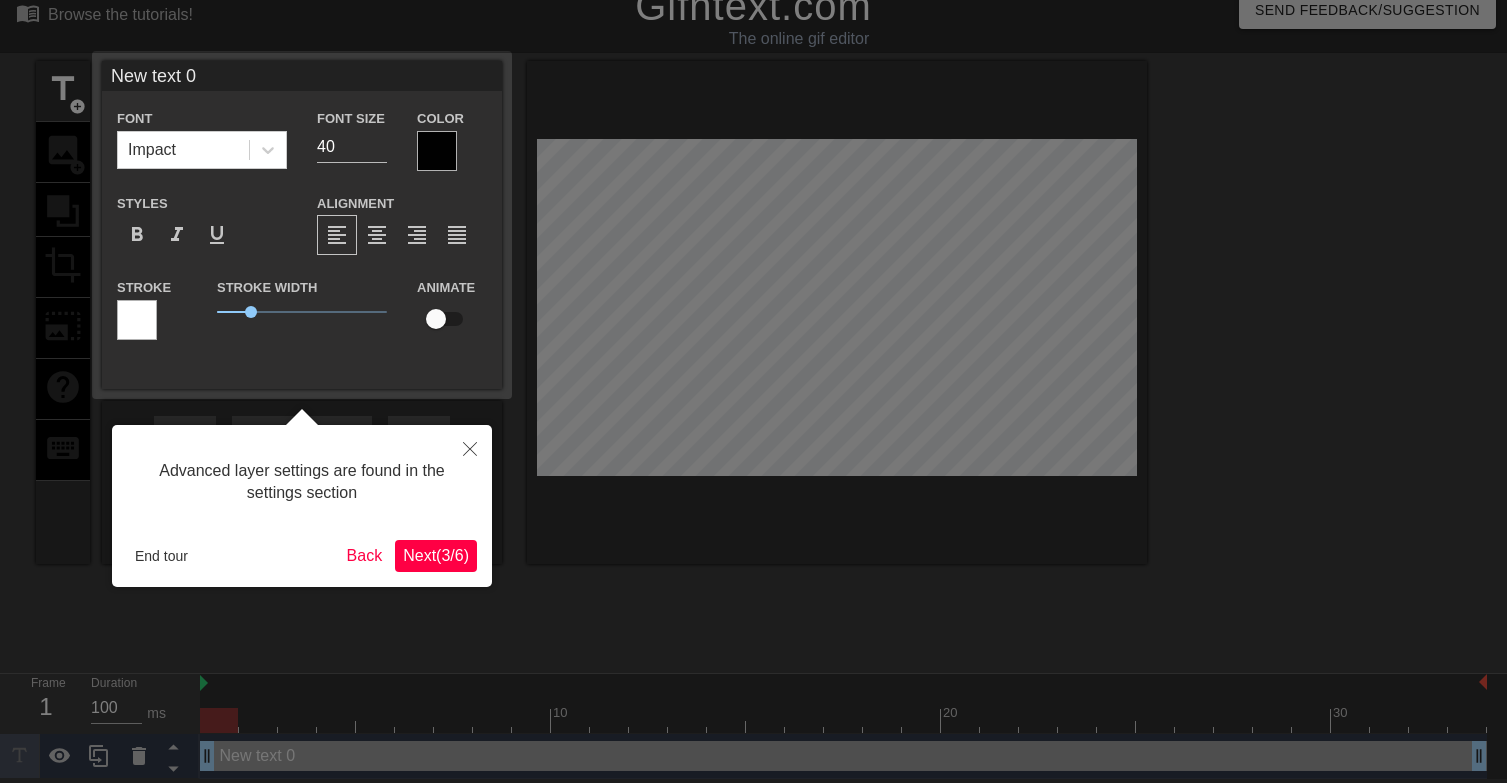 click on "Next  ( 3 / 6 )" at bounding box center (436, 555) 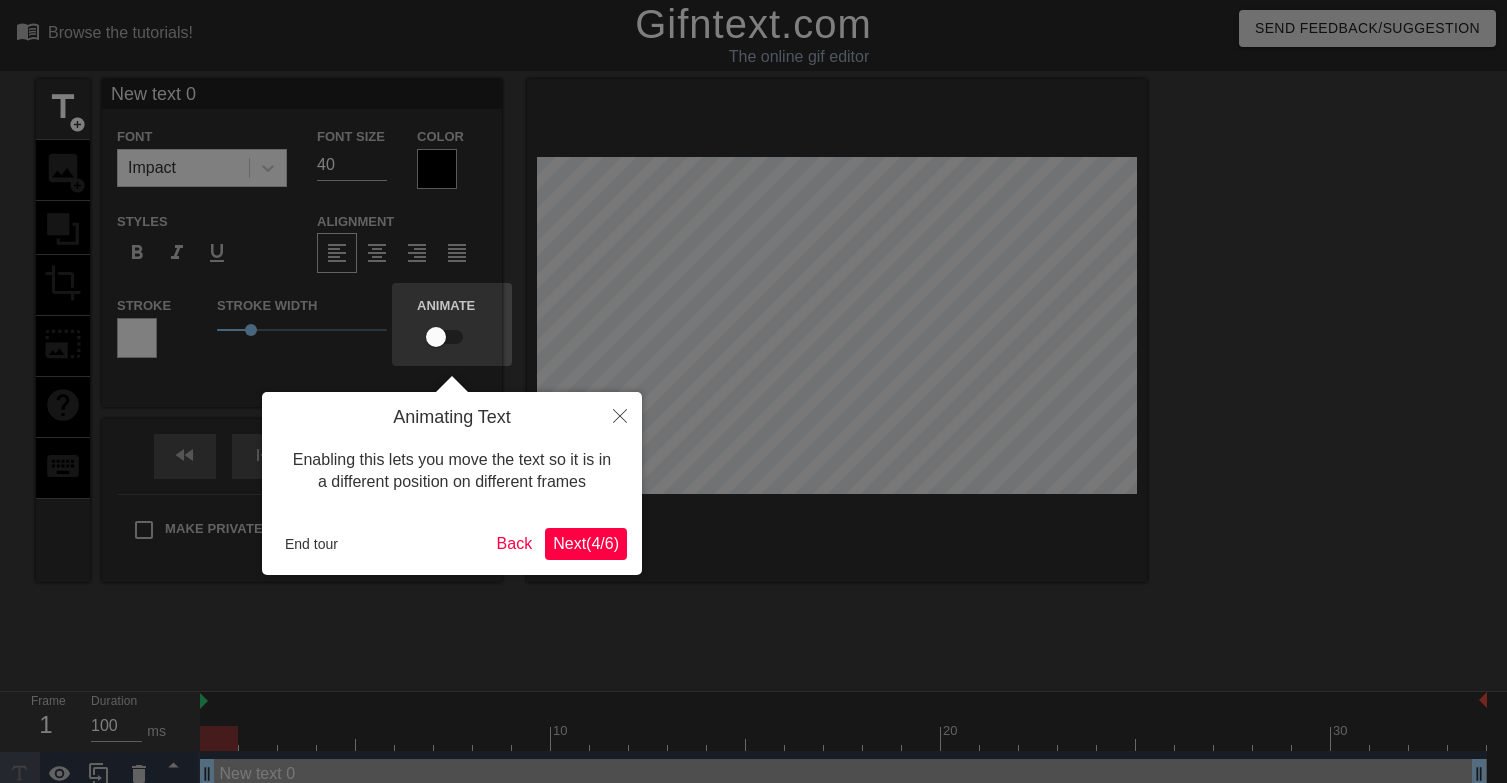click on "Next  ( 4 / 6 )" at bounding box center (586, 544) 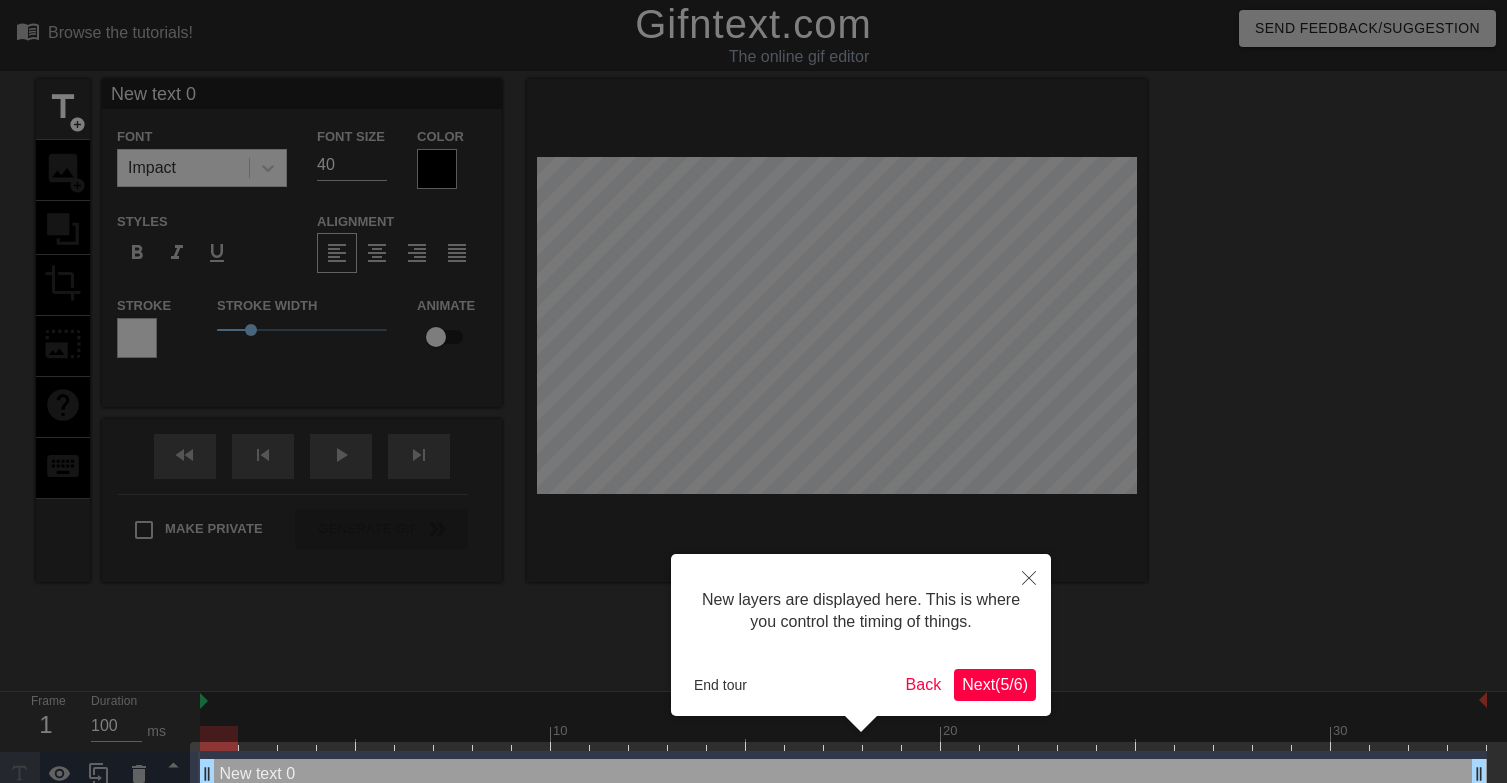 scroll, scrollTop: 32, scrollLeft: 0, axis: vertical 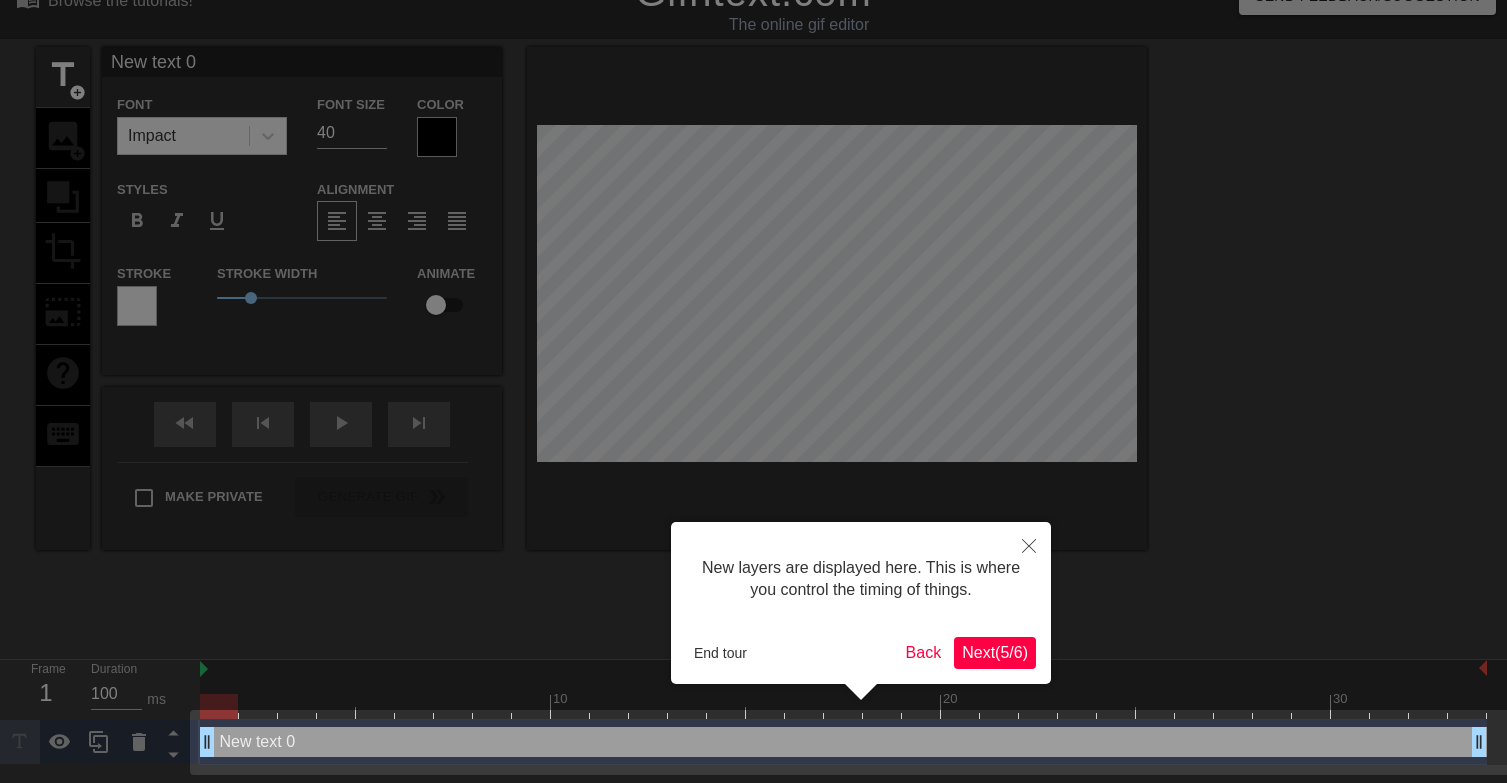 click on "Next  ( 5 / 6 )" at bounding box center (995, 652) 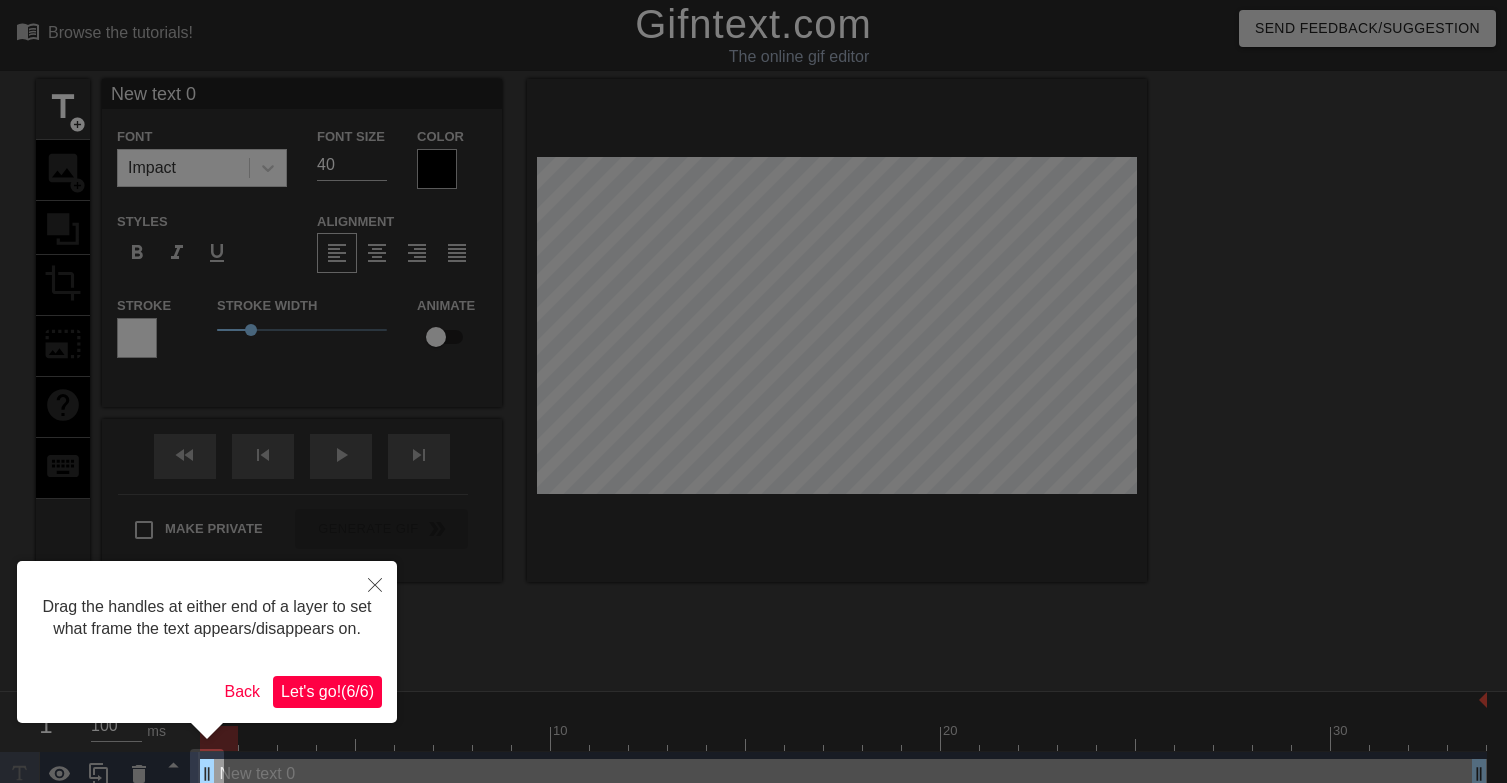 click on "Let's go!  ( 6 / 6 )" at bounding box center [327, 691] 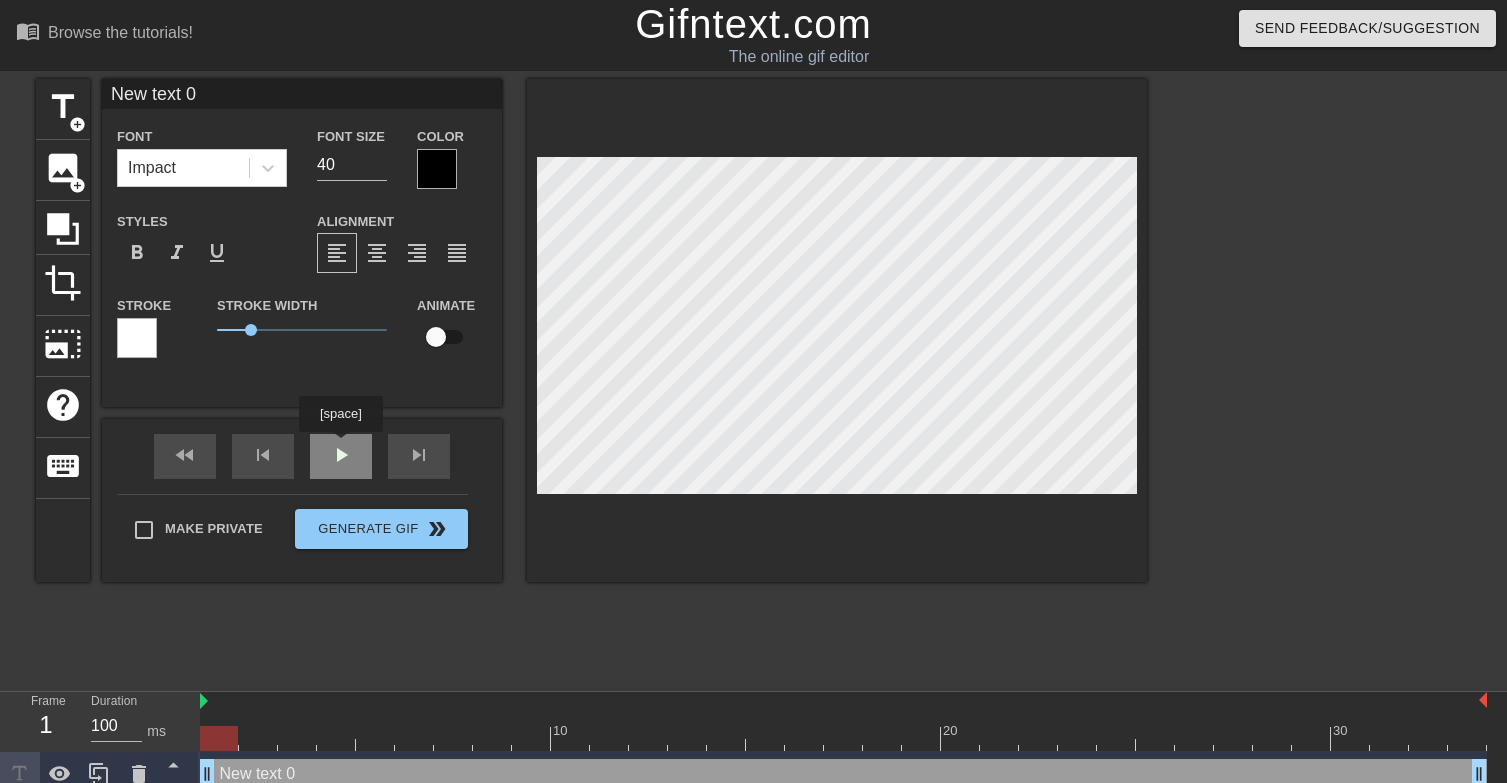 click on "fast_rewind skip_previous play_arrow skip_next" at bounding box center (302, 456) 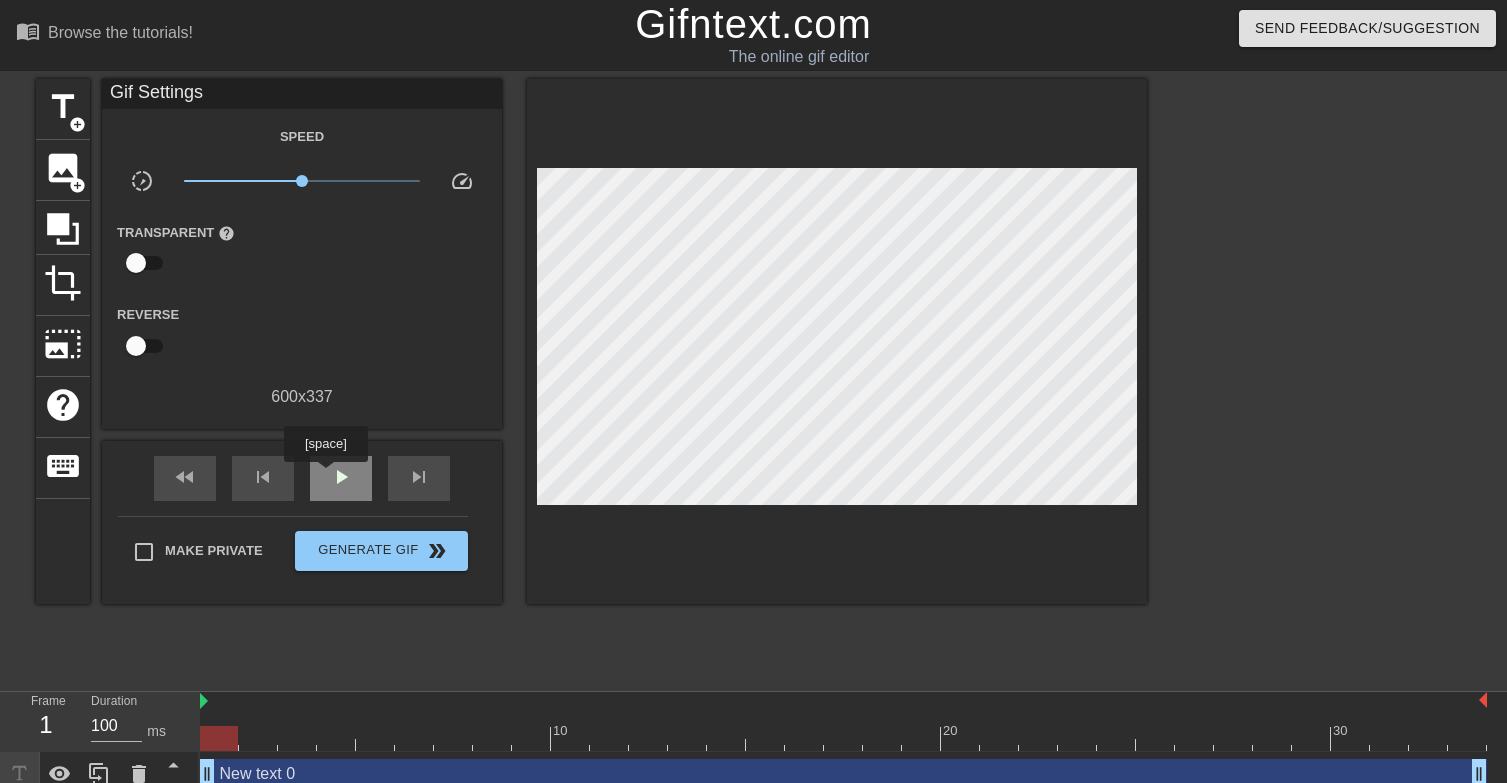 click on "play_arrow" at bounding box center (341, 478) 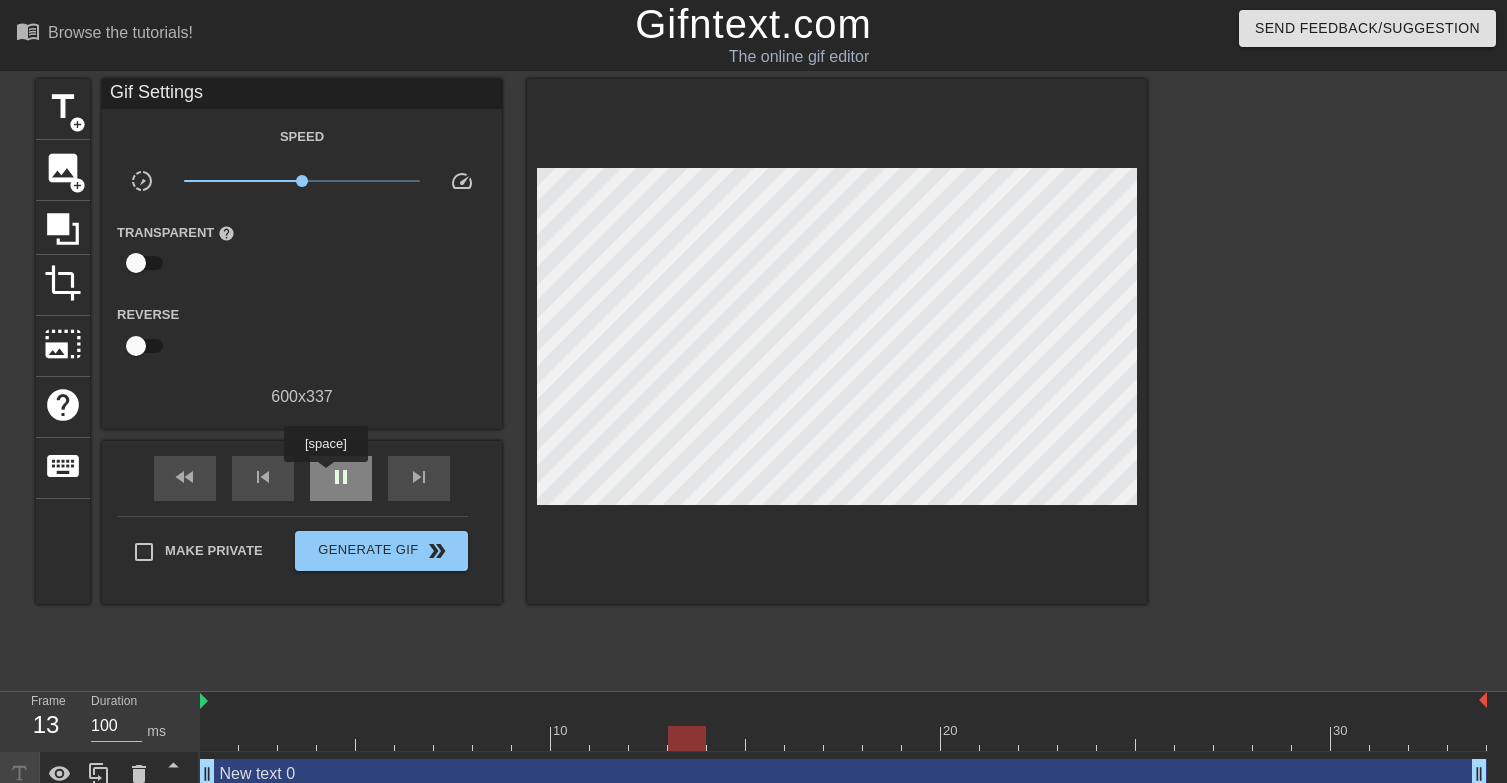 click on "pause" at bounding box center (341, 478) 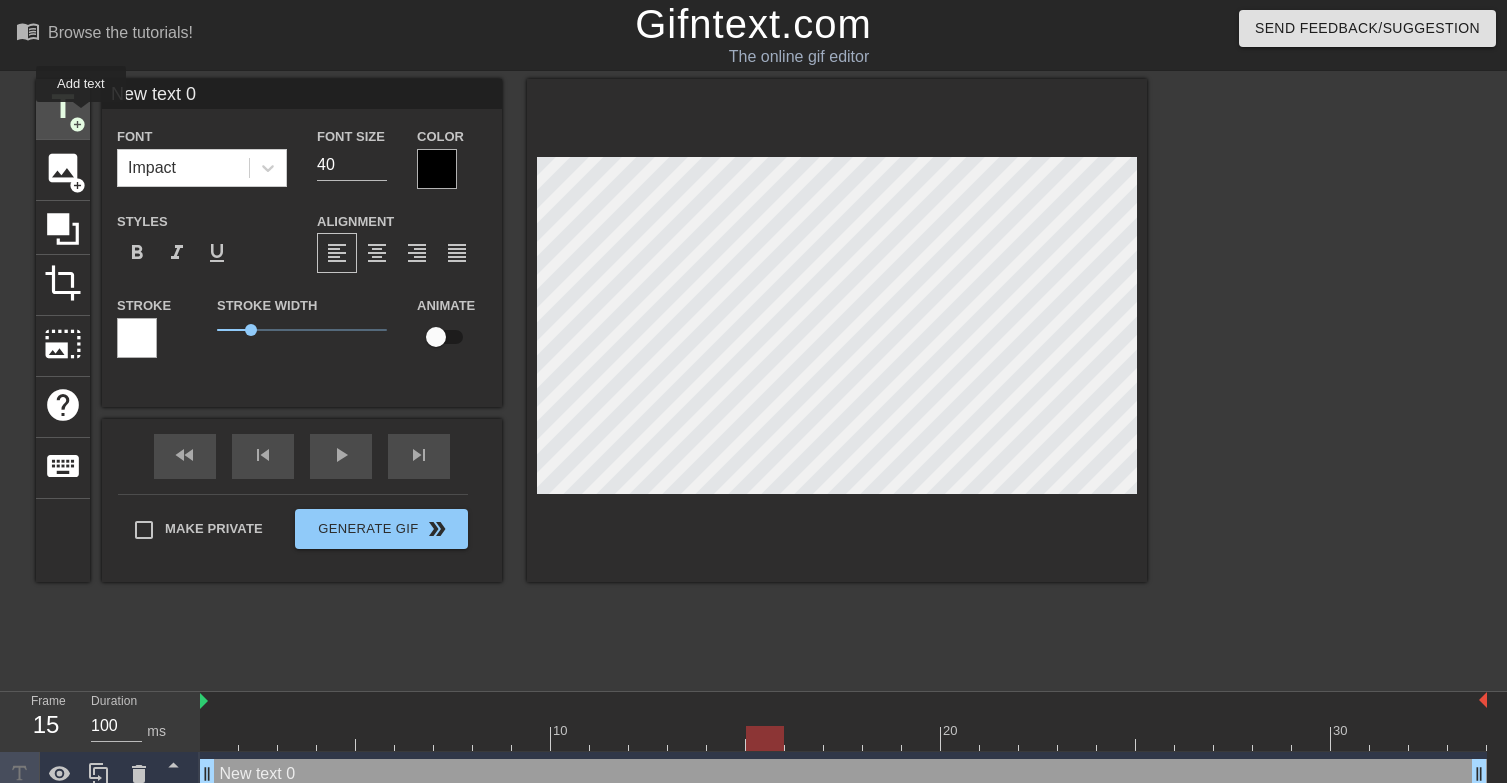 click on "add_circle" at bounding box center (77, 124) 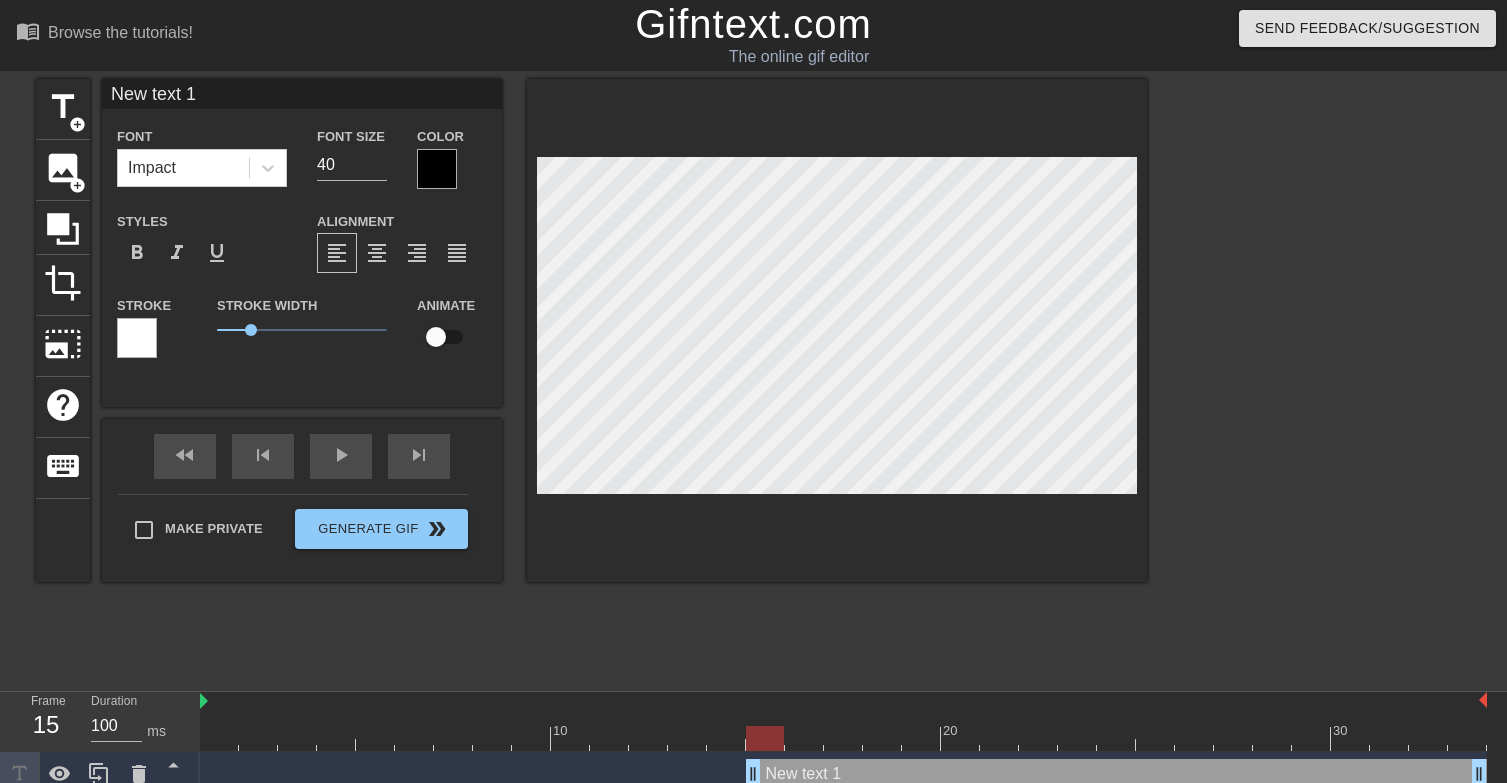 click on "Gifntext.com The online gif editor Send Feedback/Suggestion title add_circle image add_circle crop photo_size_select_large help keyboard New text 1 Font Impact Font Size 40 Color Styles format_bold format_italic format_underline Alignment format_align_left format_align_center format_align_right format_align_justify Stroke Stroke Width 1 Animate fast_rewind skip_previous play_arrow skip_next Make Private Generate Gif double_arrow     Frame 15 Duration 100 ms                                       10                                         20                                         30                 New text 1 drag_handle drag_handle   New text 0 drag_handle drag_handle Add text" at bounding box center [753, 421] 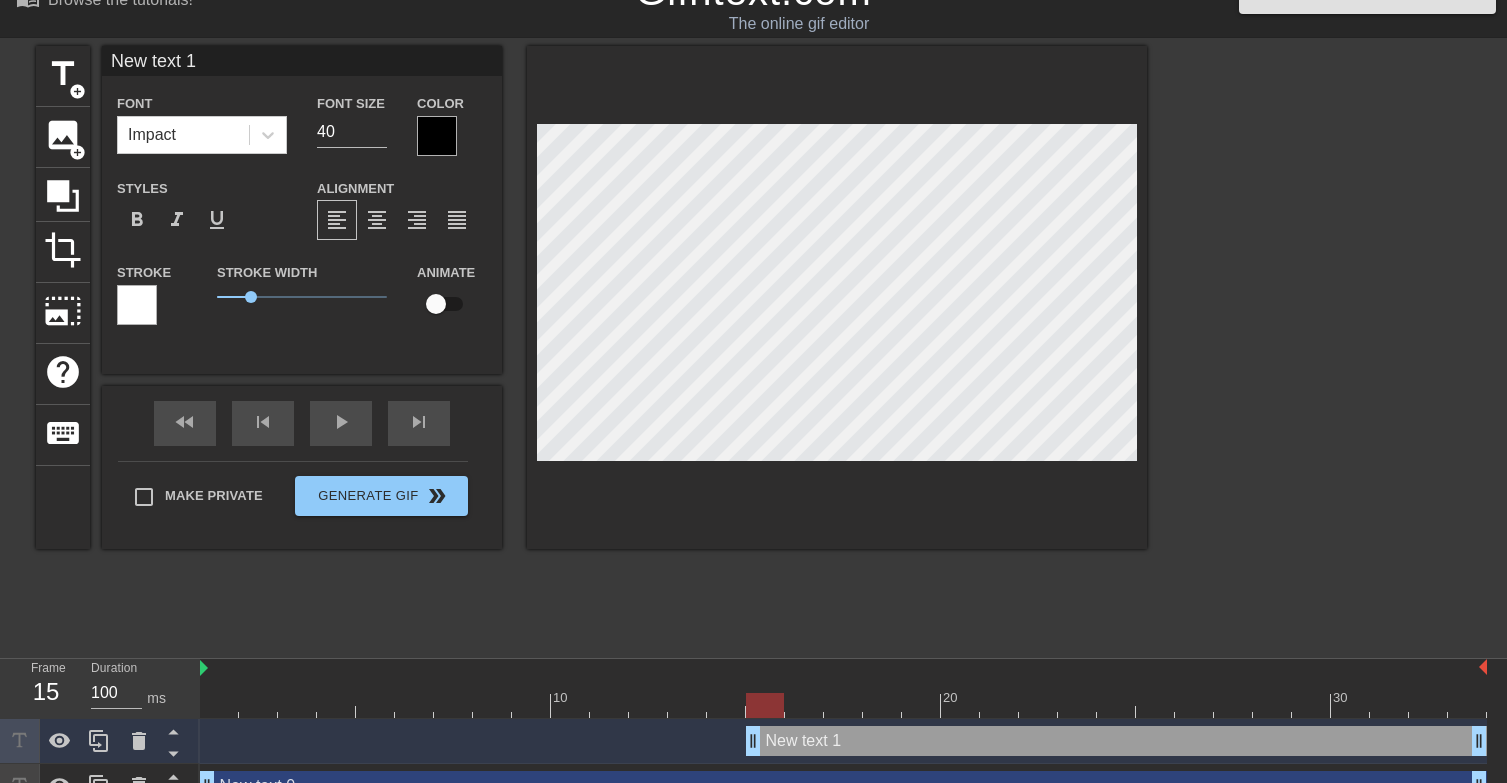 scroll, scrollTop: 63, scrollLeft: 0, axis: vertical 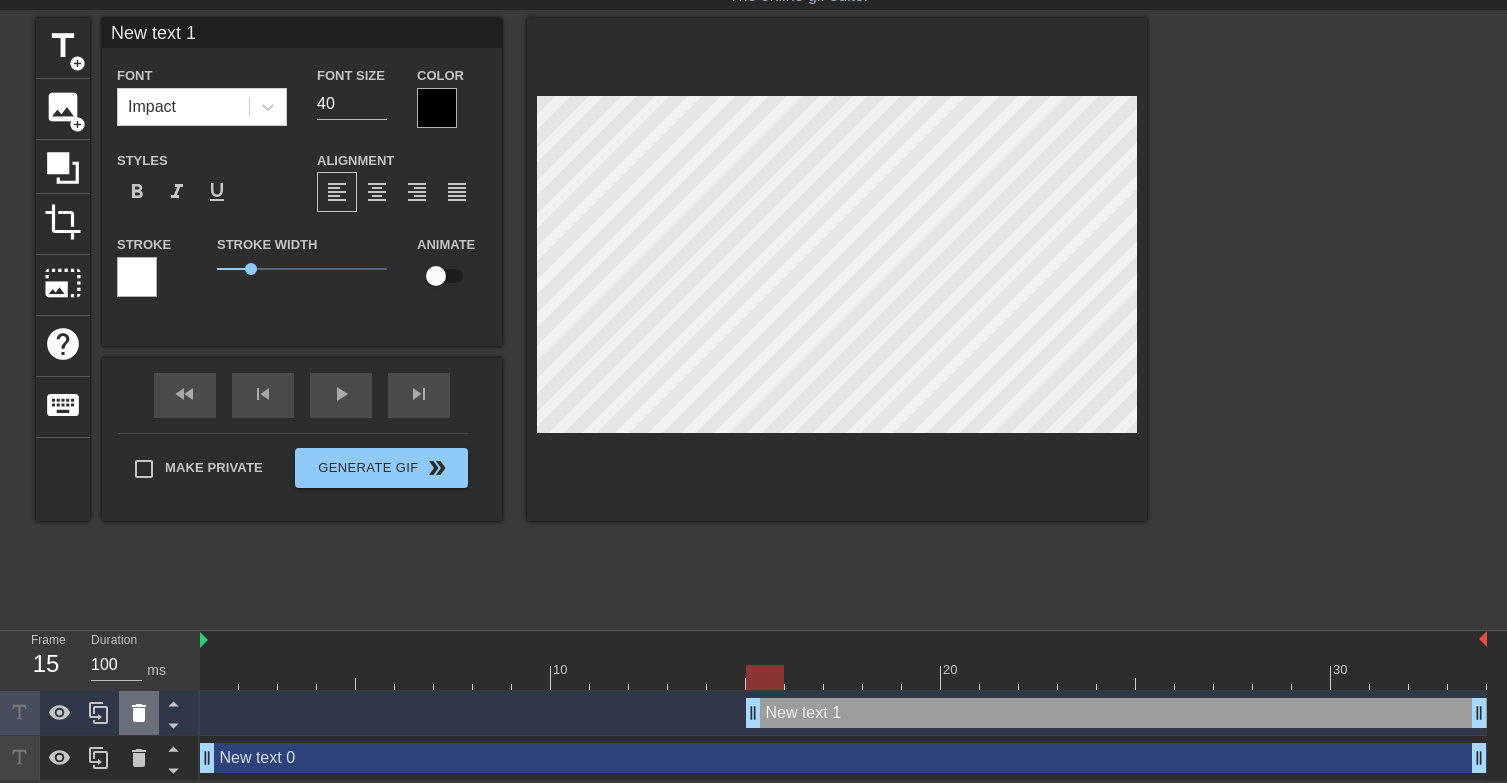 drag, startPoint x: 812, startPoint y: 714, endPoint x: 151, endPoint y: 707, distance: 661.03705 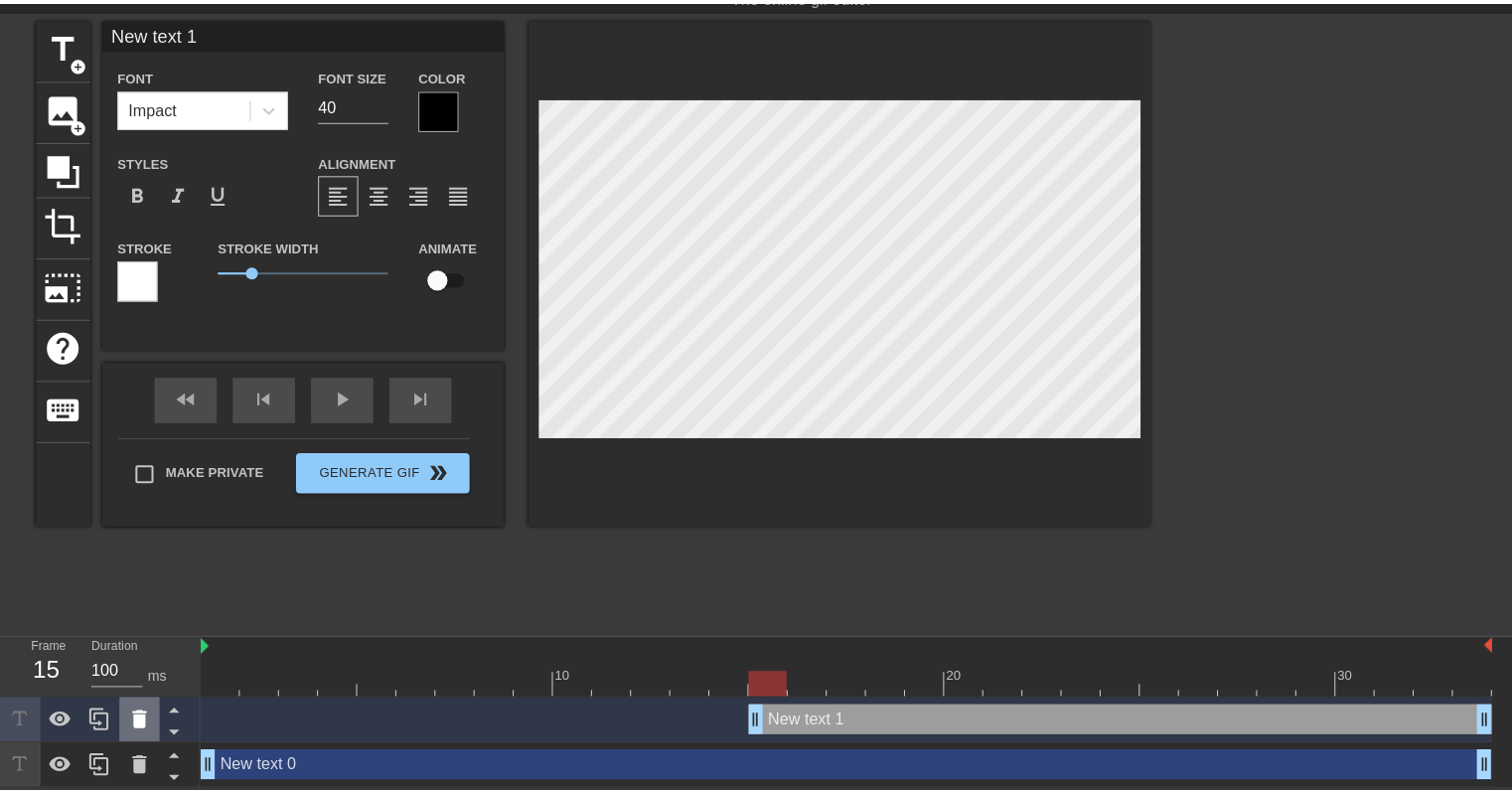 scroll, scrollTop: 48, scrollLeft: 0, axis: vertical 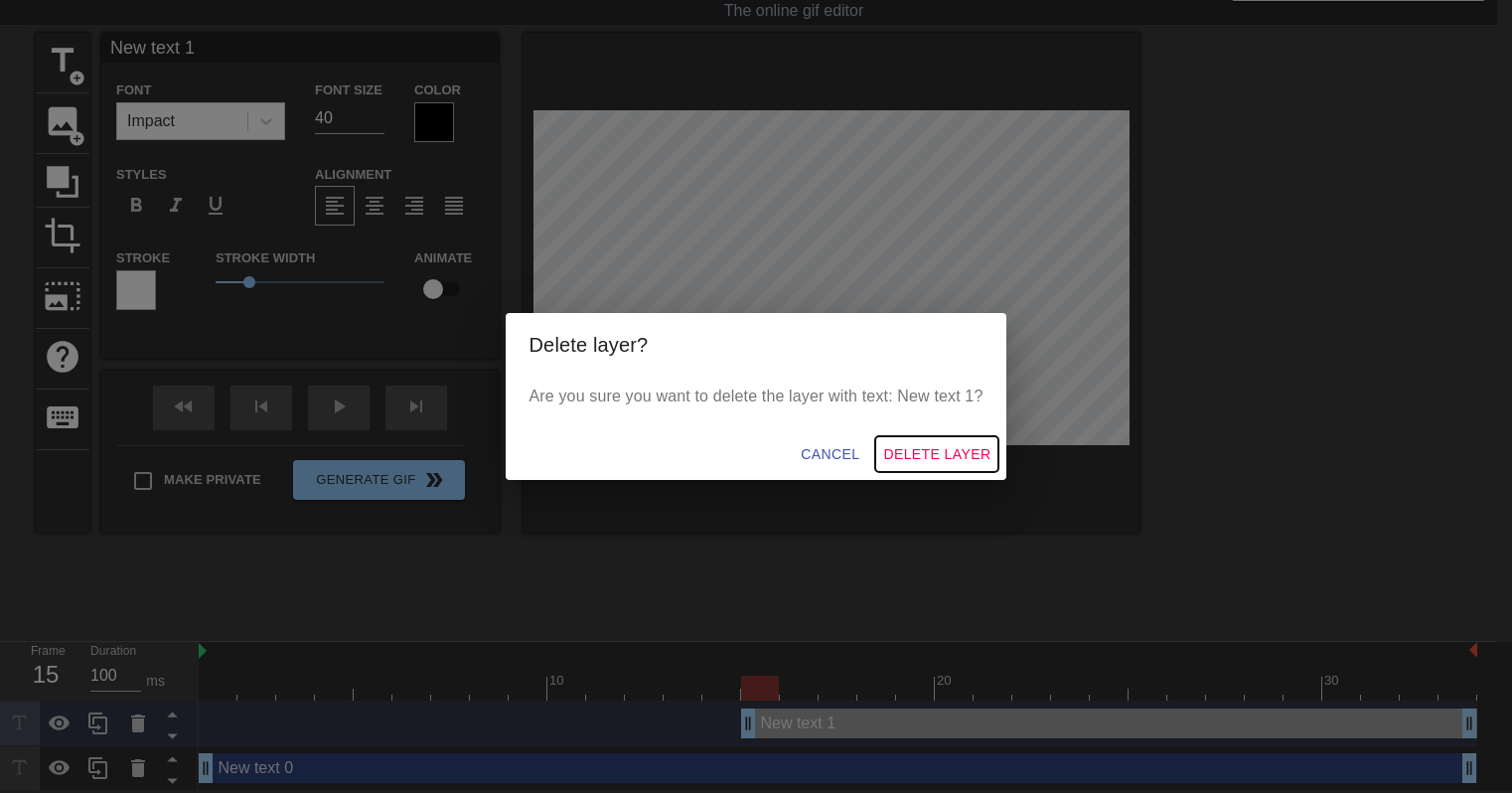 click on "Delete Layer" at bounding box center (937, 454) 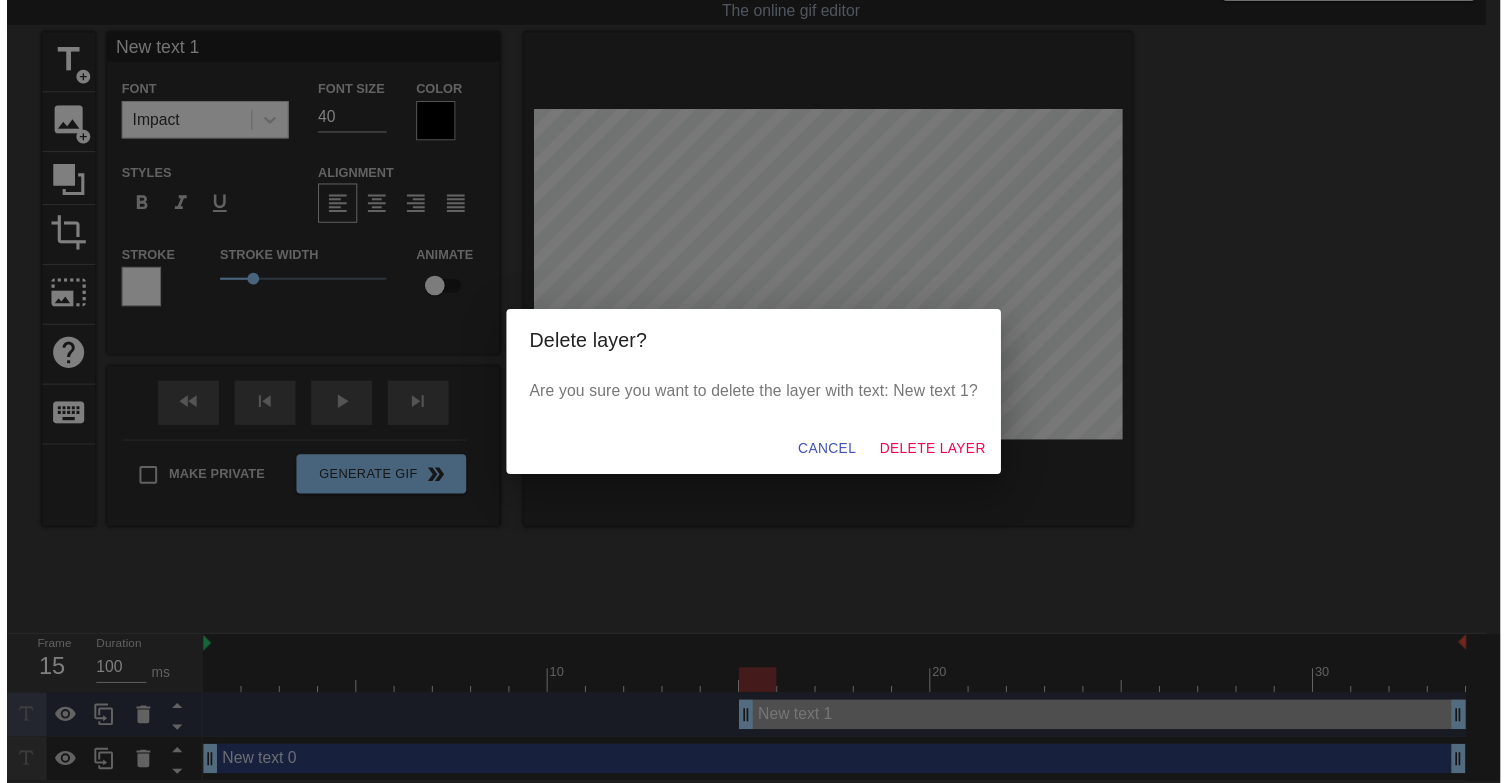 scroll, scrollTop: 18, scrollLeft: 0, axis: vertical 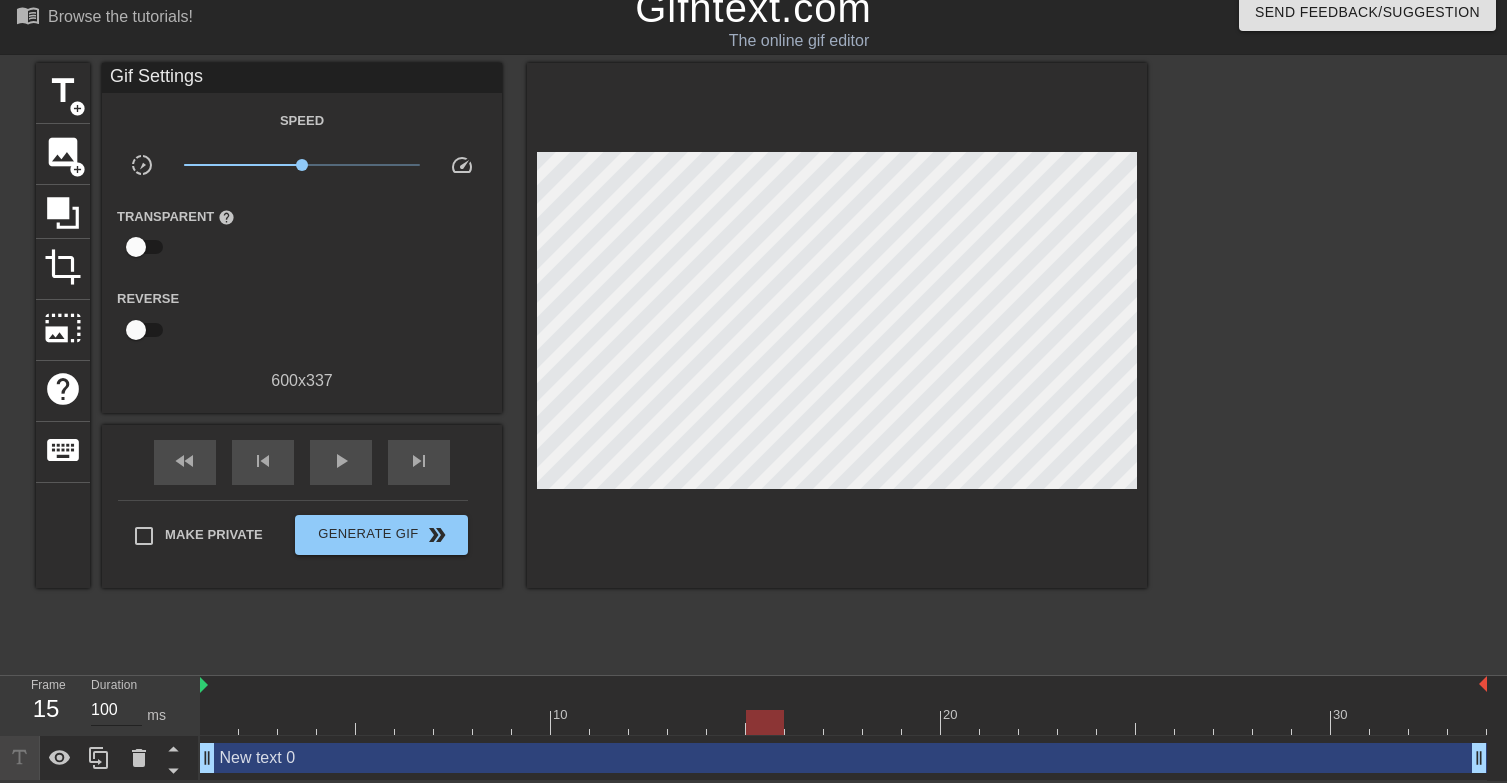 drag, startPoint x: 204, startPoint y: 684, endPoint x: 137, endPoint y: 693, distance: 67.601776 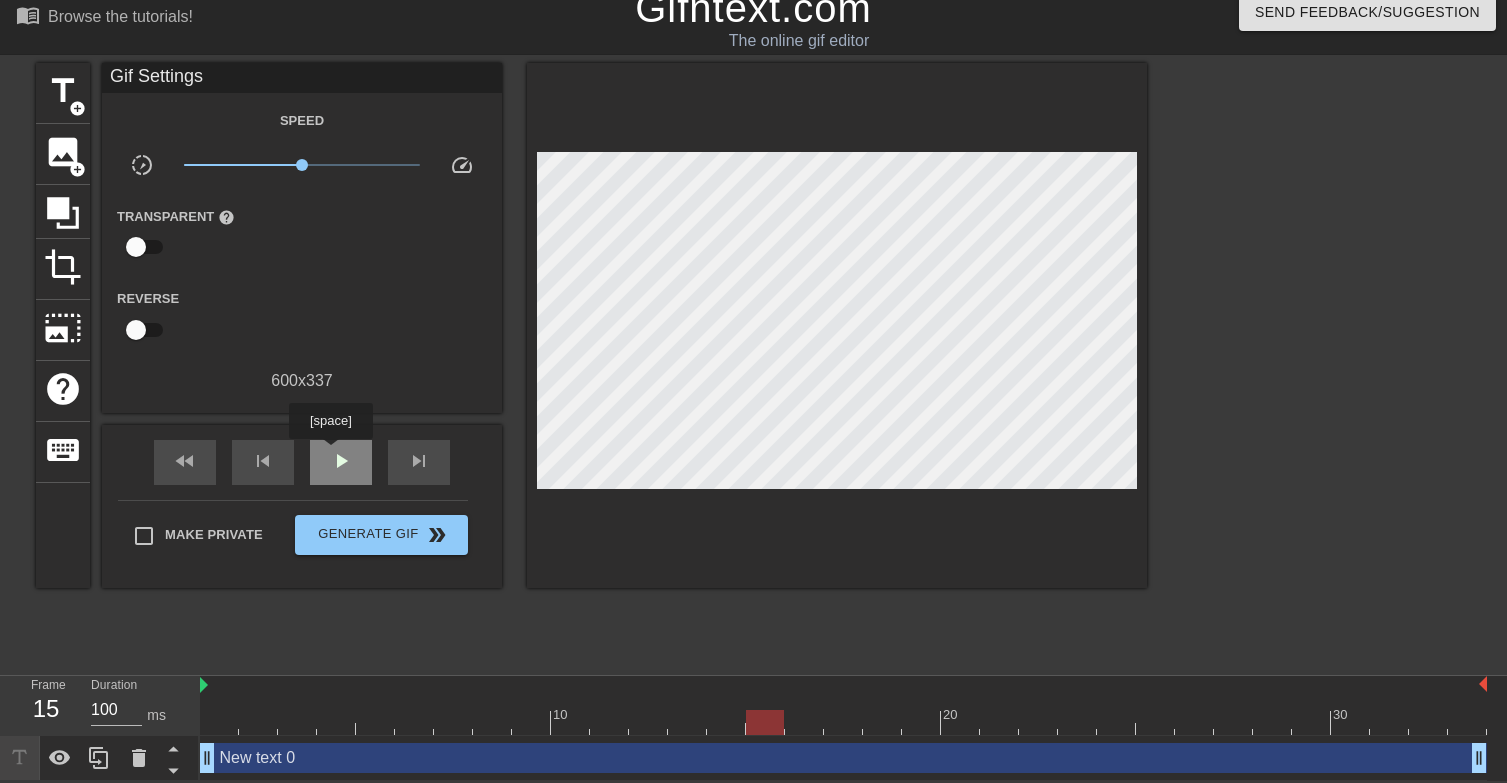 click on "play_arrow" at bounding box center [341, 461] 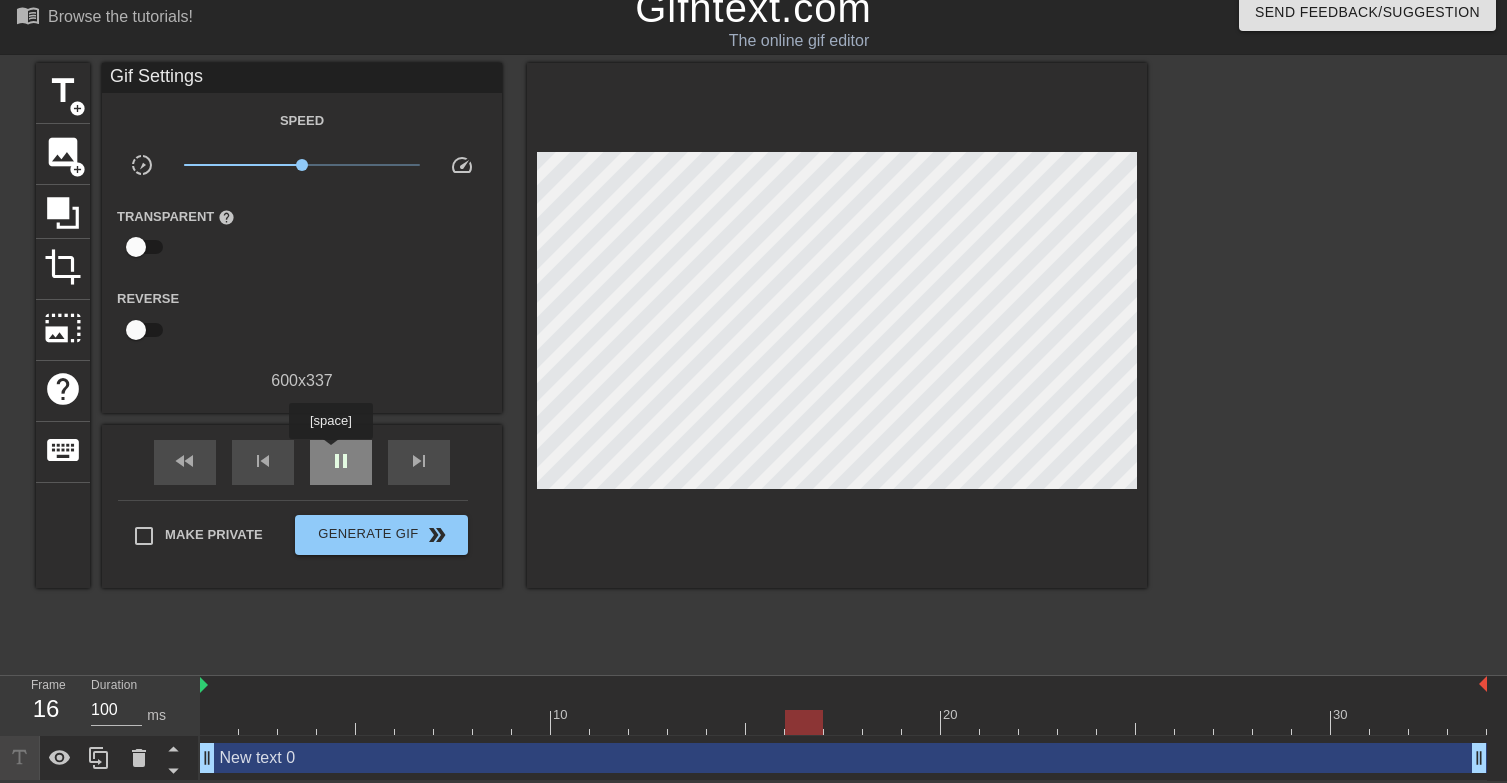 click on "pause" at bounding box center [341, 461] 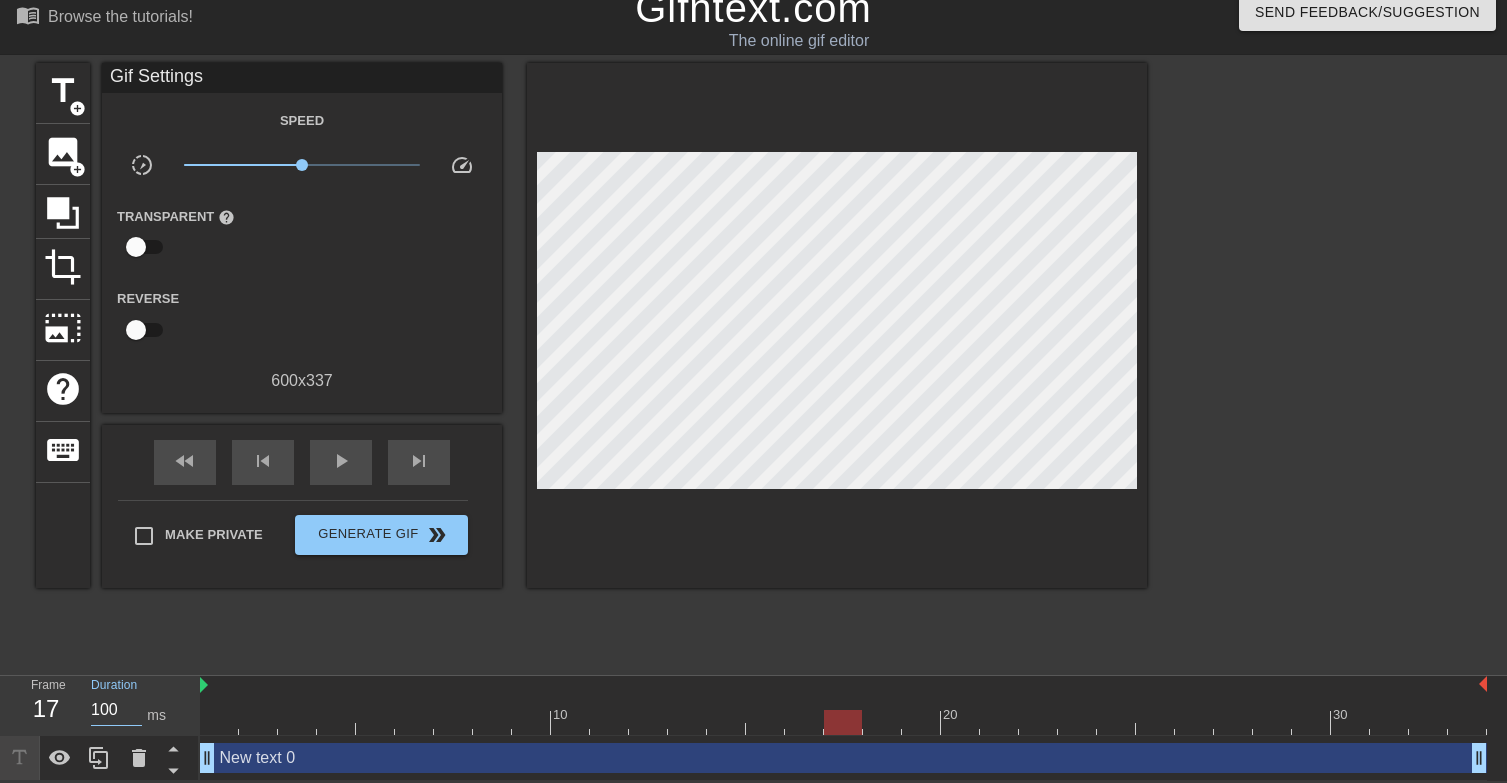 drag, startPoint x: 97, startPoint y: 707, endPoint x: 76, endPoint y: 705, distance: 21.095022 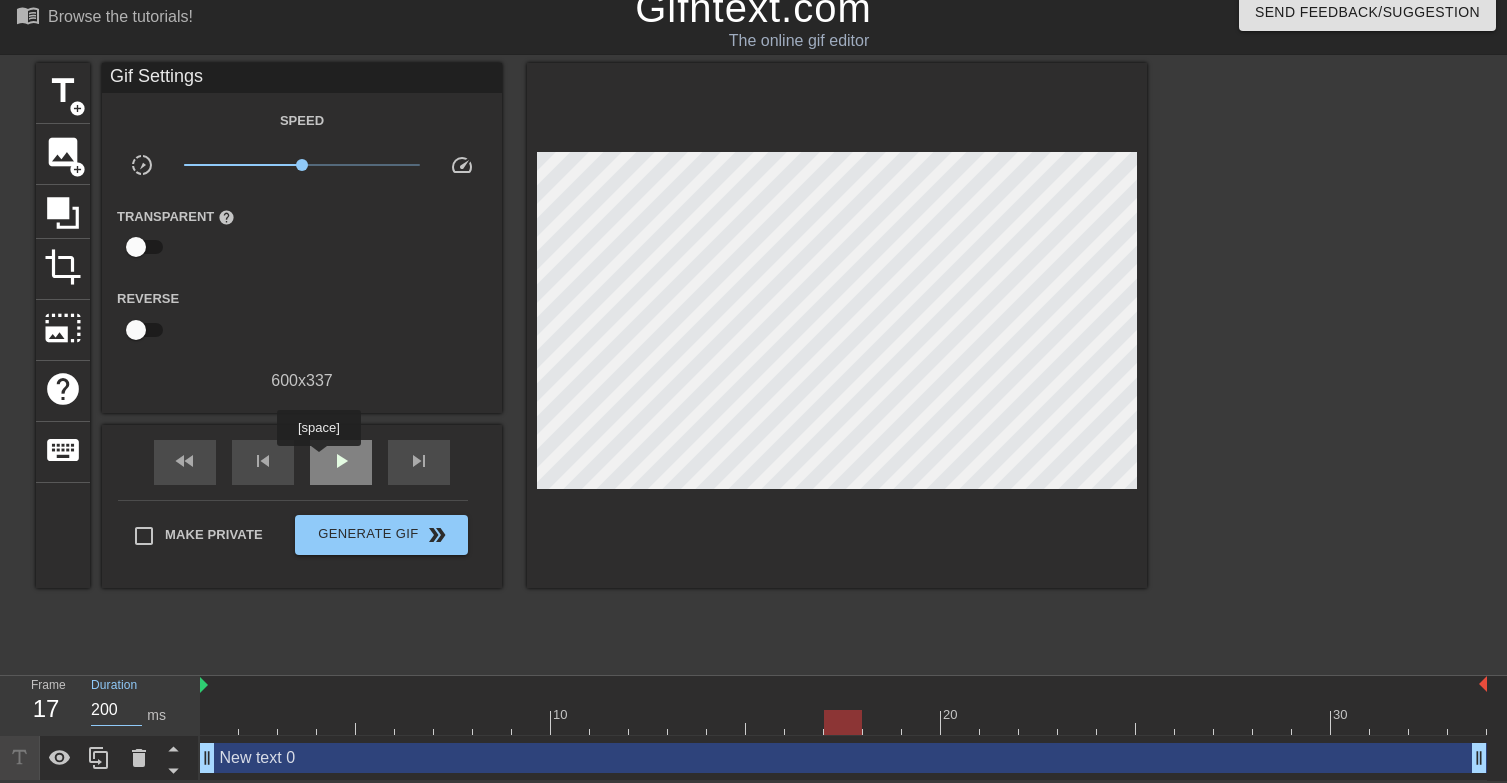 click on "play_arrow" at bounding box center [341, 462] 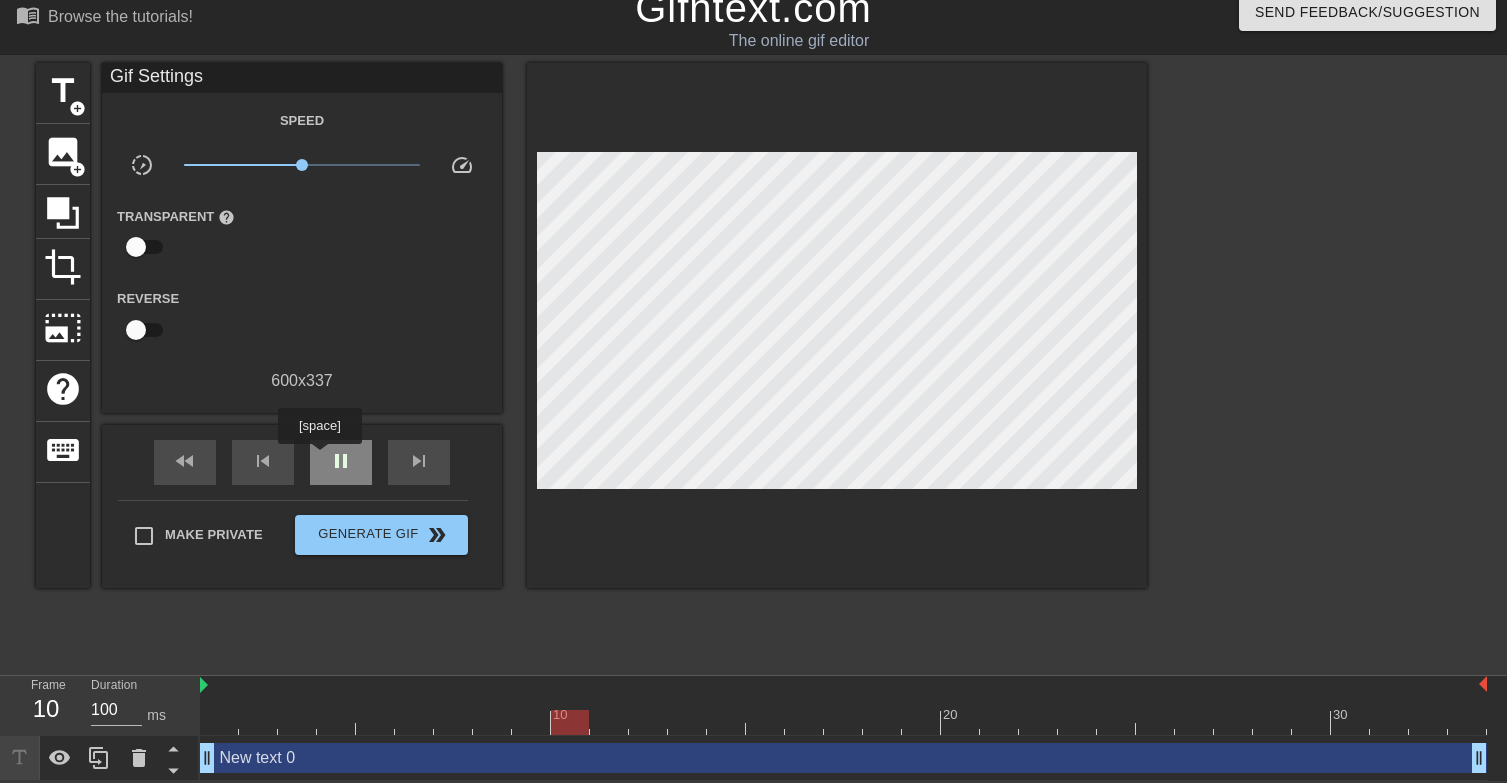 drag, startPoint x: 319, startPoint y: 458, endPoint x: 324, endPoint y: 470, distance: 13 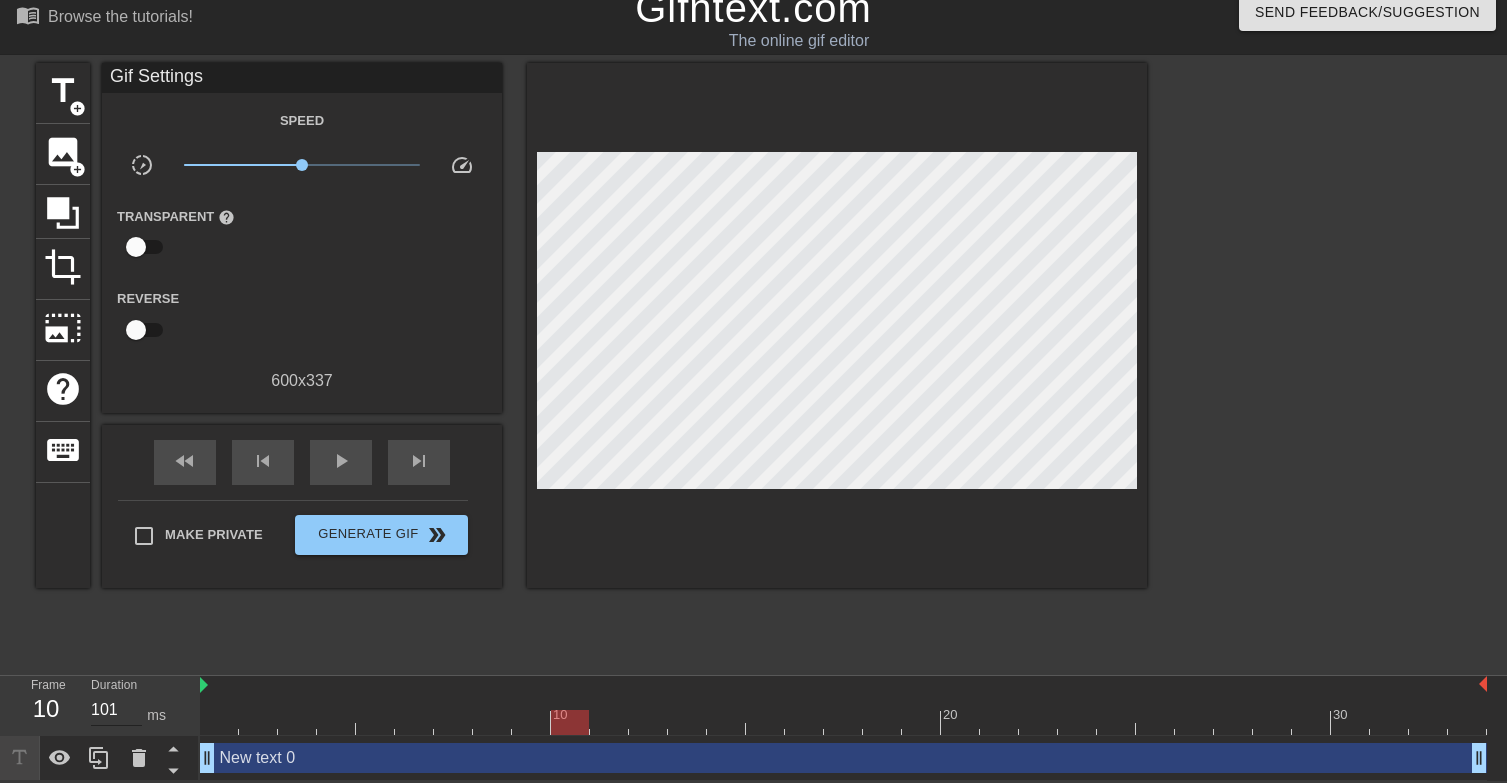 click on "101" at bounding box center [116, 710] 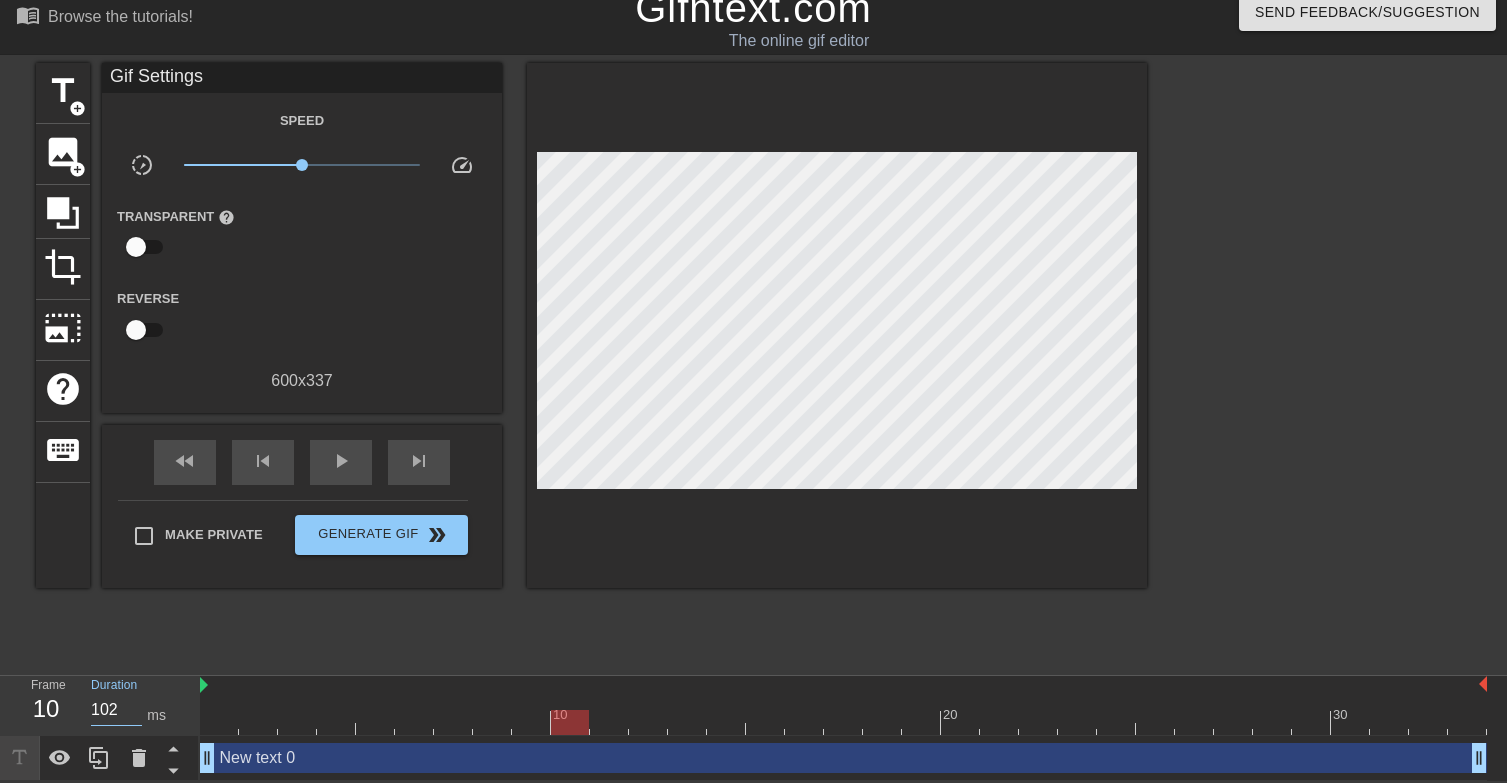 click on "102" at bounding box center (116, 710) 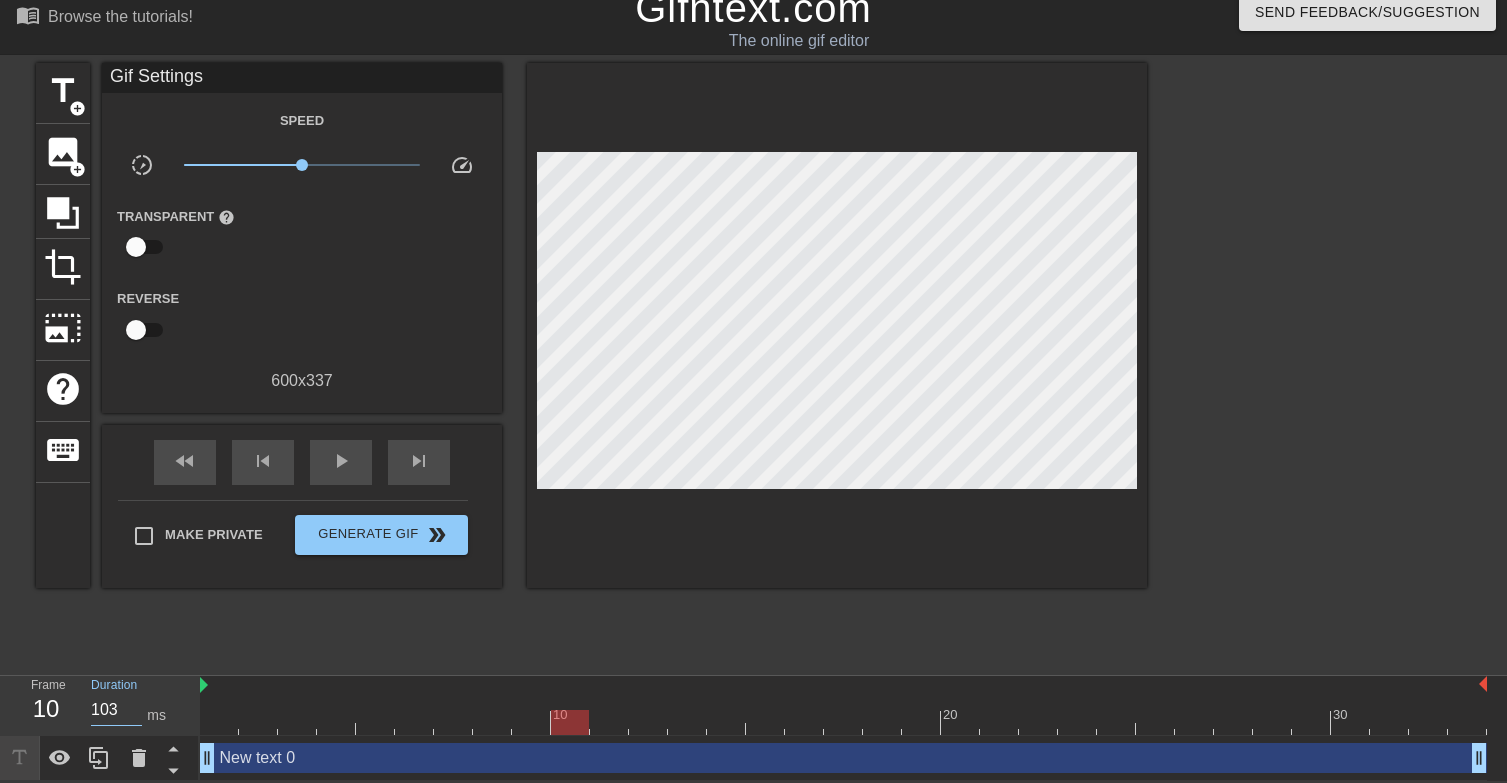 click on "103" at bounding box center [116, 710] 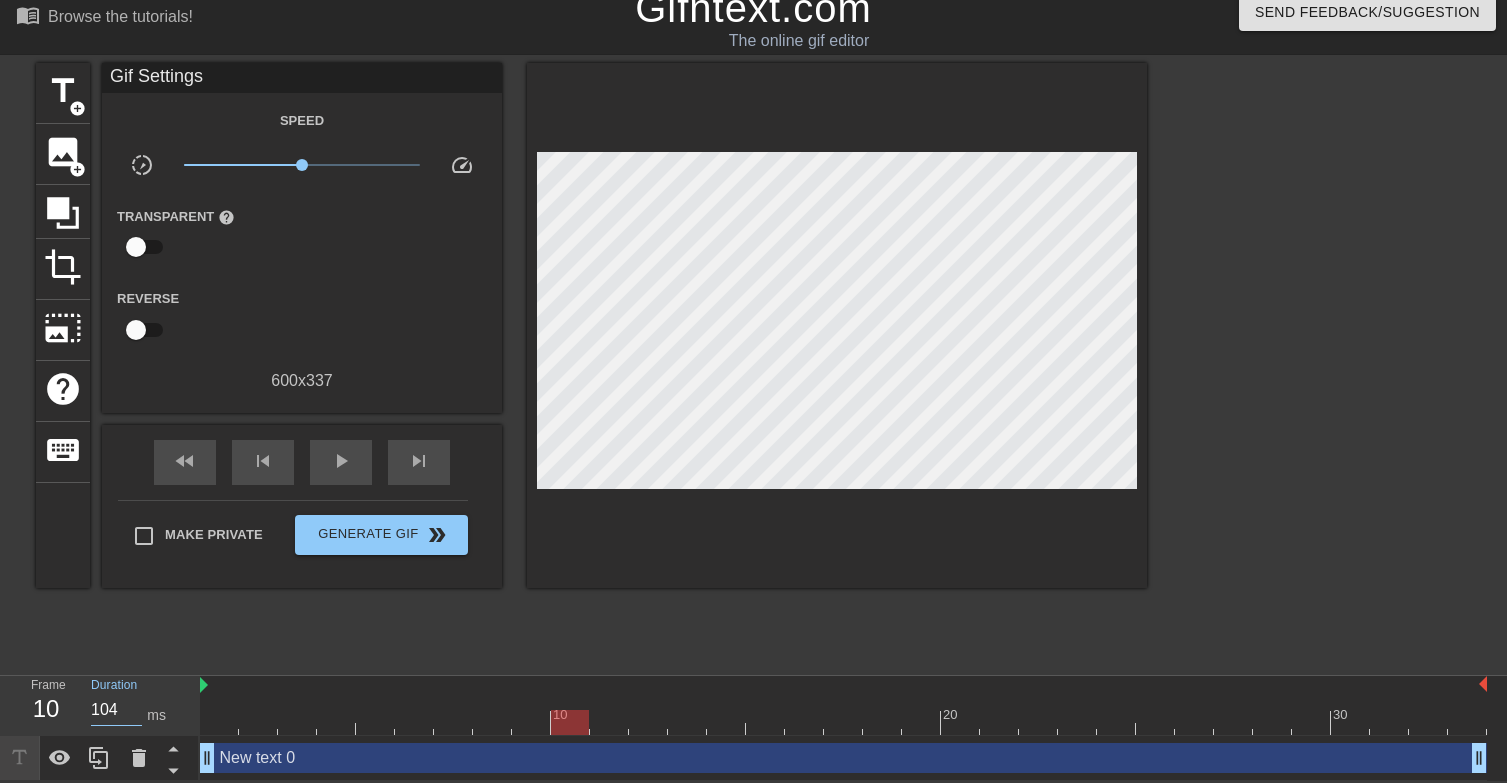 click on "104" at bounding box center [116, 710] 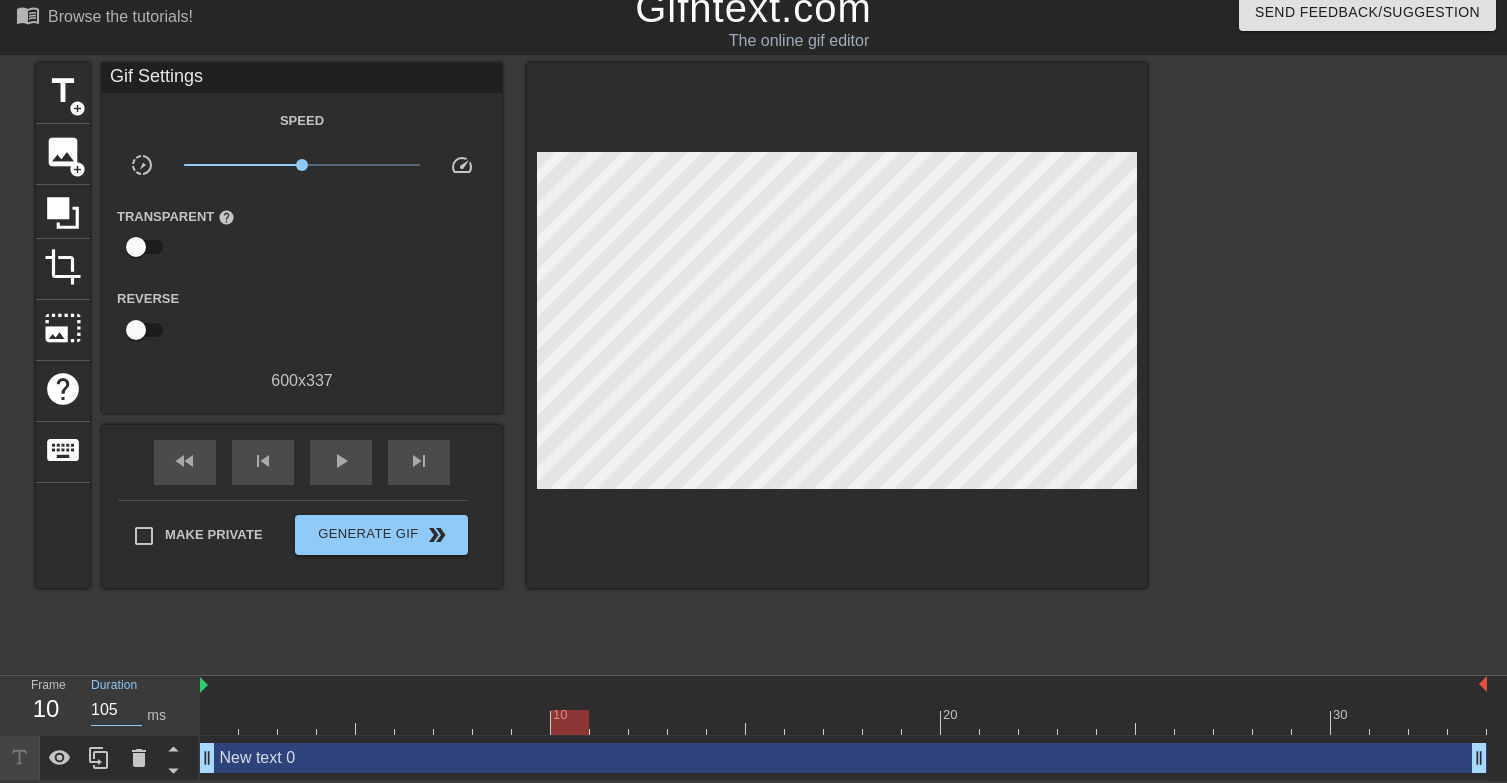 click on "105" at bounding box center [116, 710] 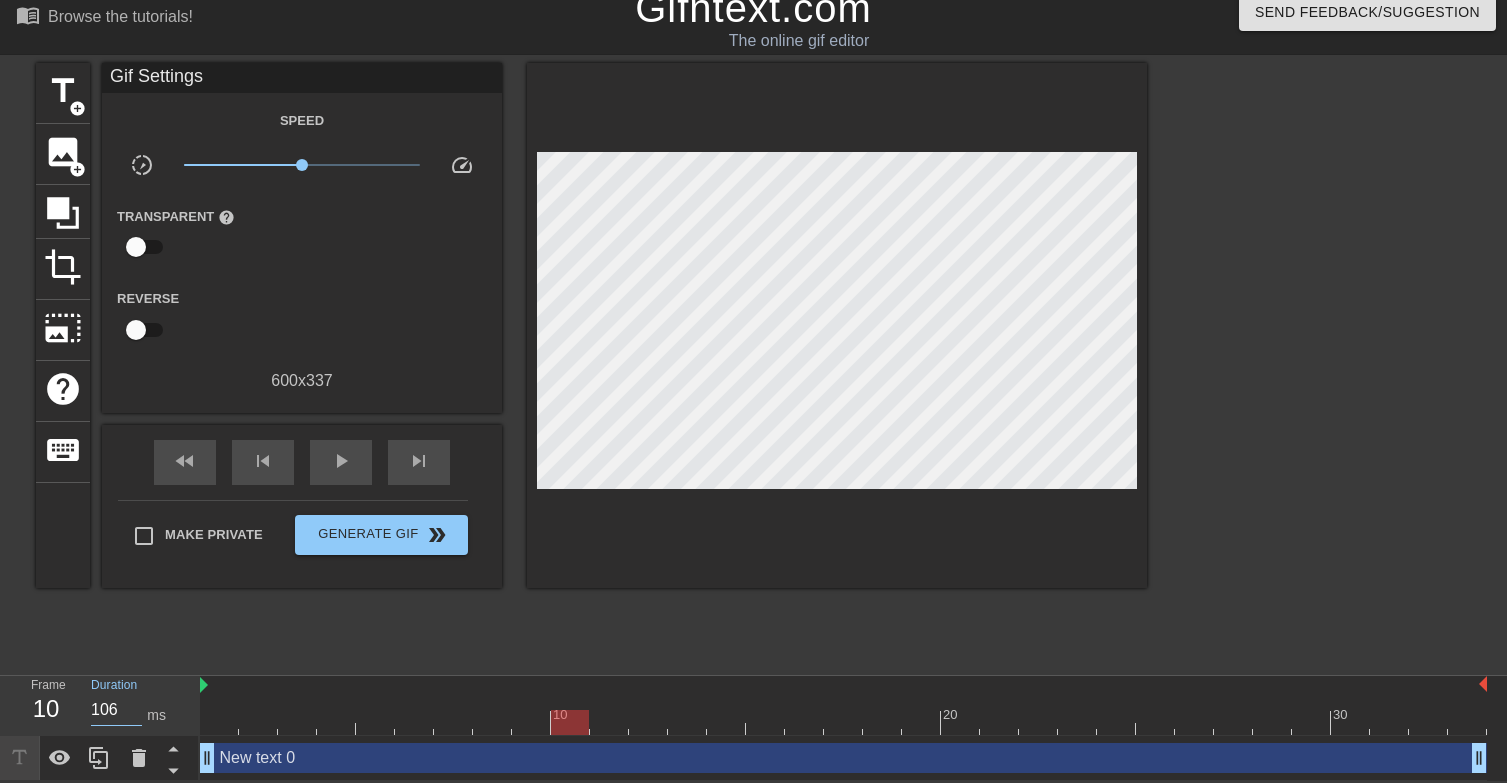 click on "106" at bounding box center [116, 710] 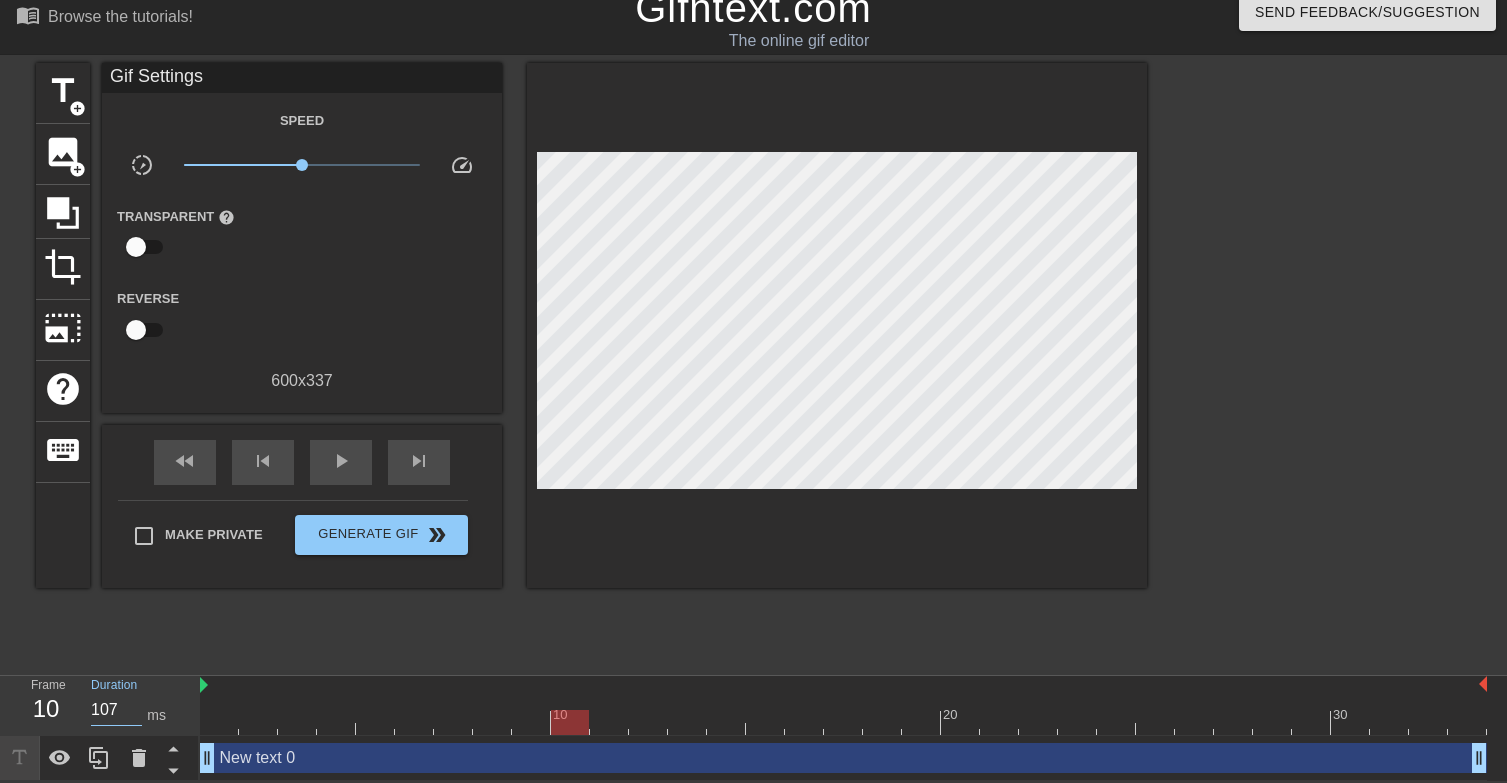 click on "107" at bounding box center (116, 710) 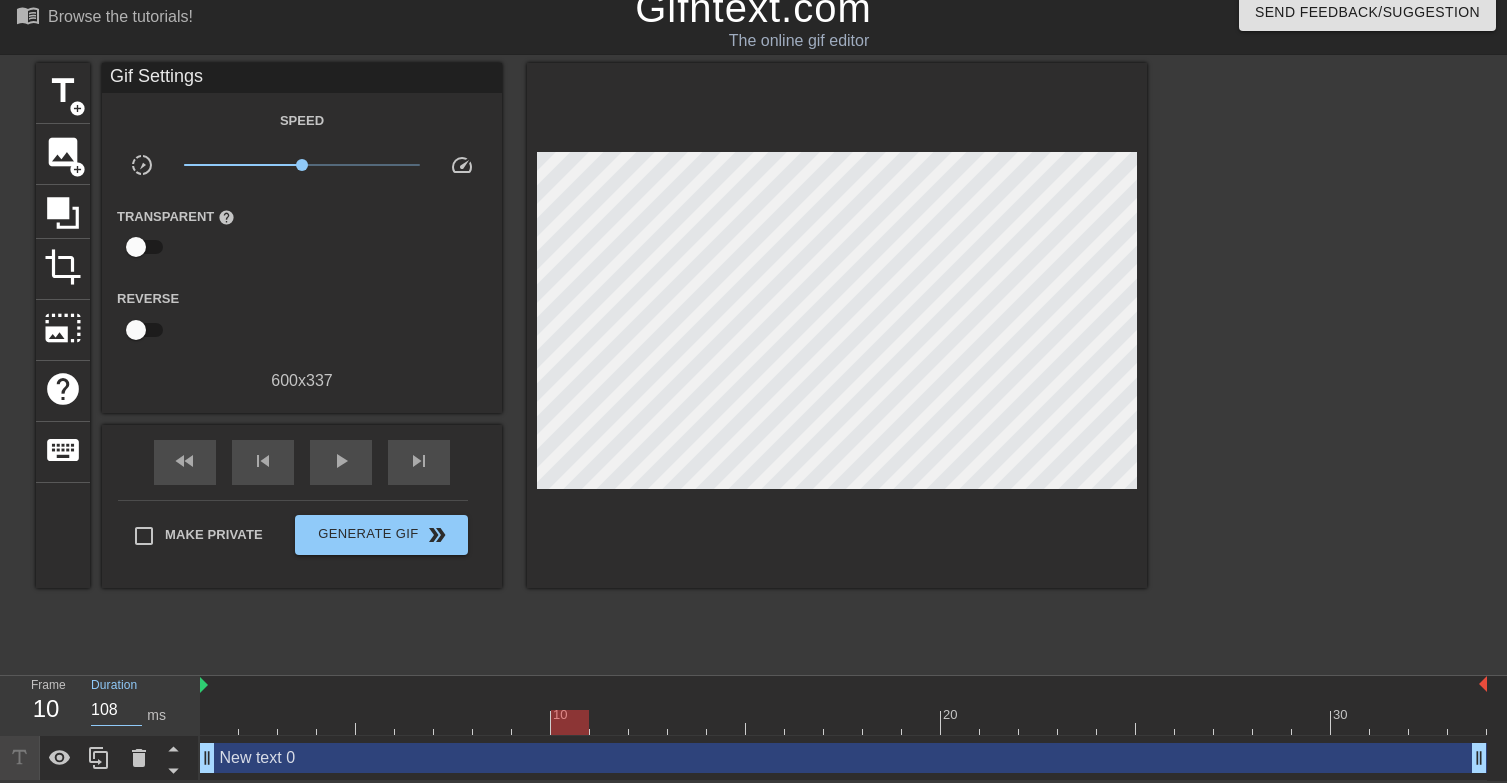 click on "108" at bounding box center [116, 710] 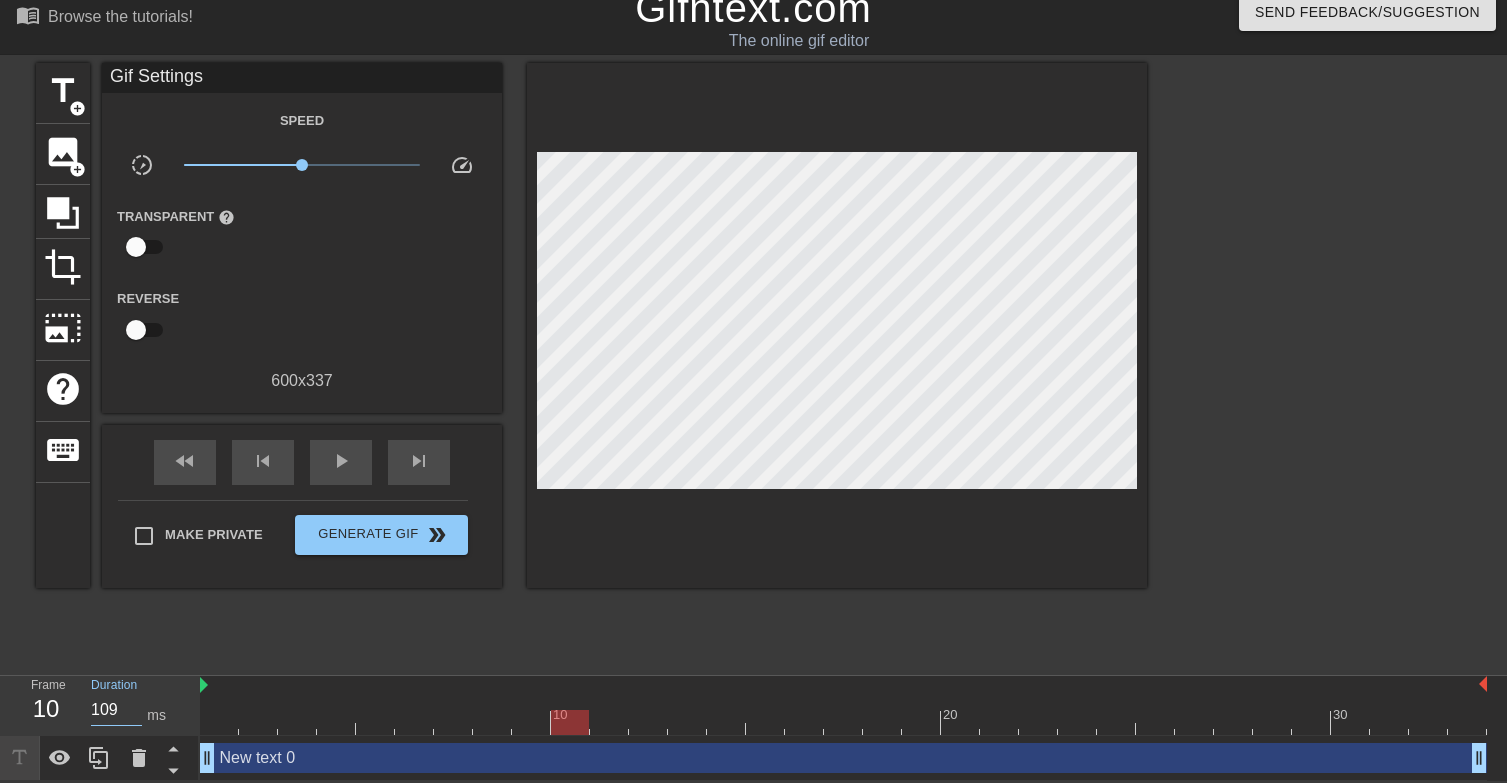 click on "109" at bounding box center [116, 710] 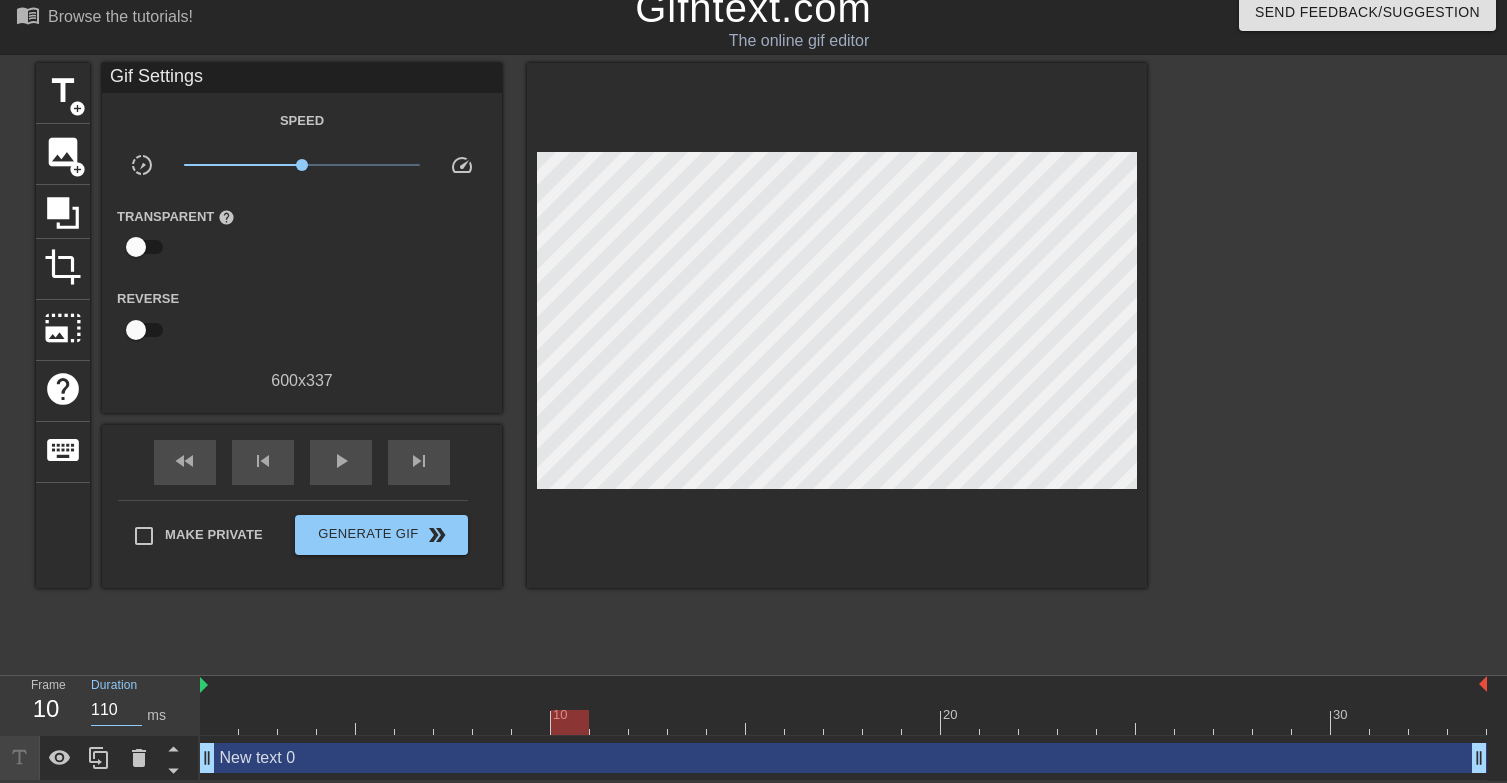 click on "110" at bounding box center (116, 710) 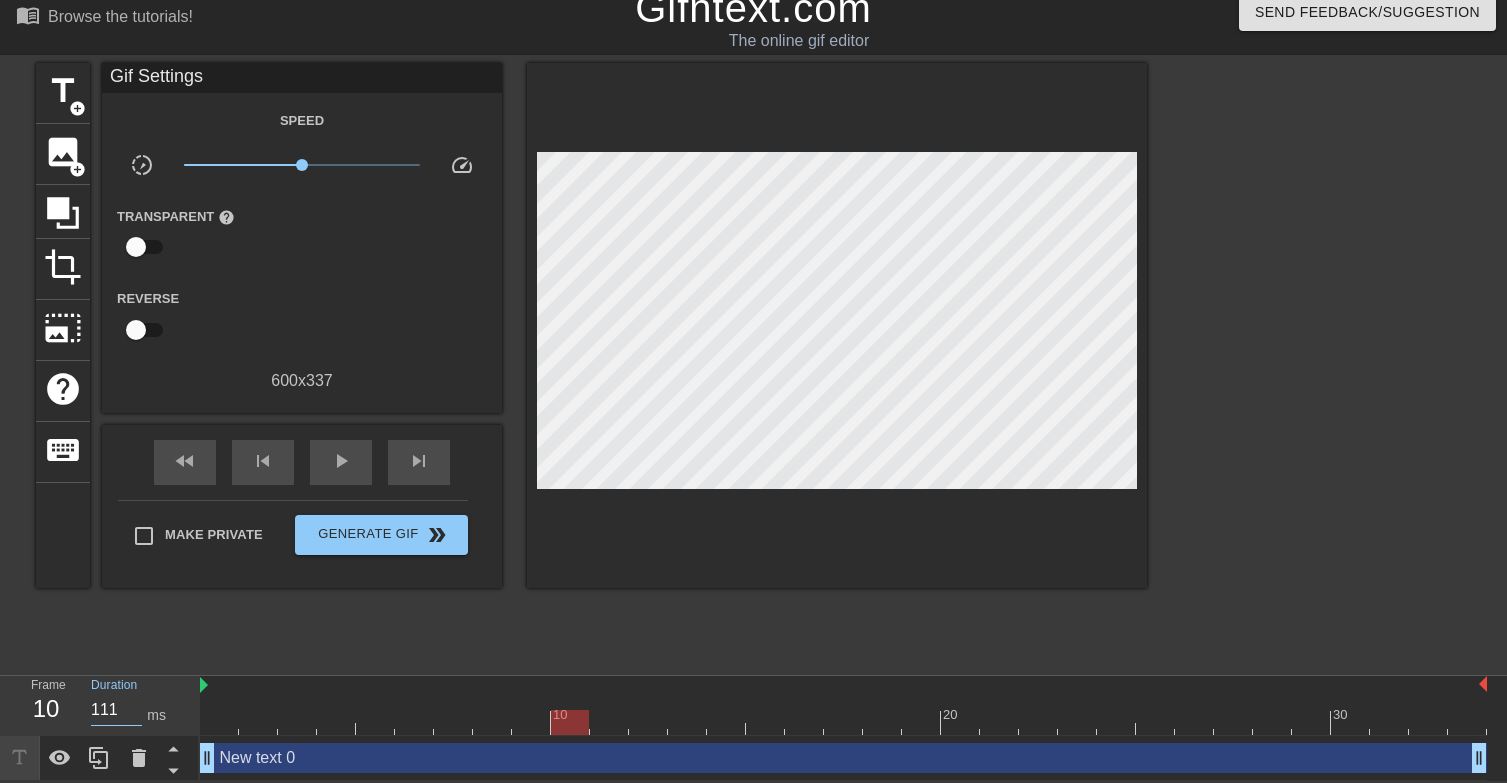 click on "111" at bounding box center [116, 710] 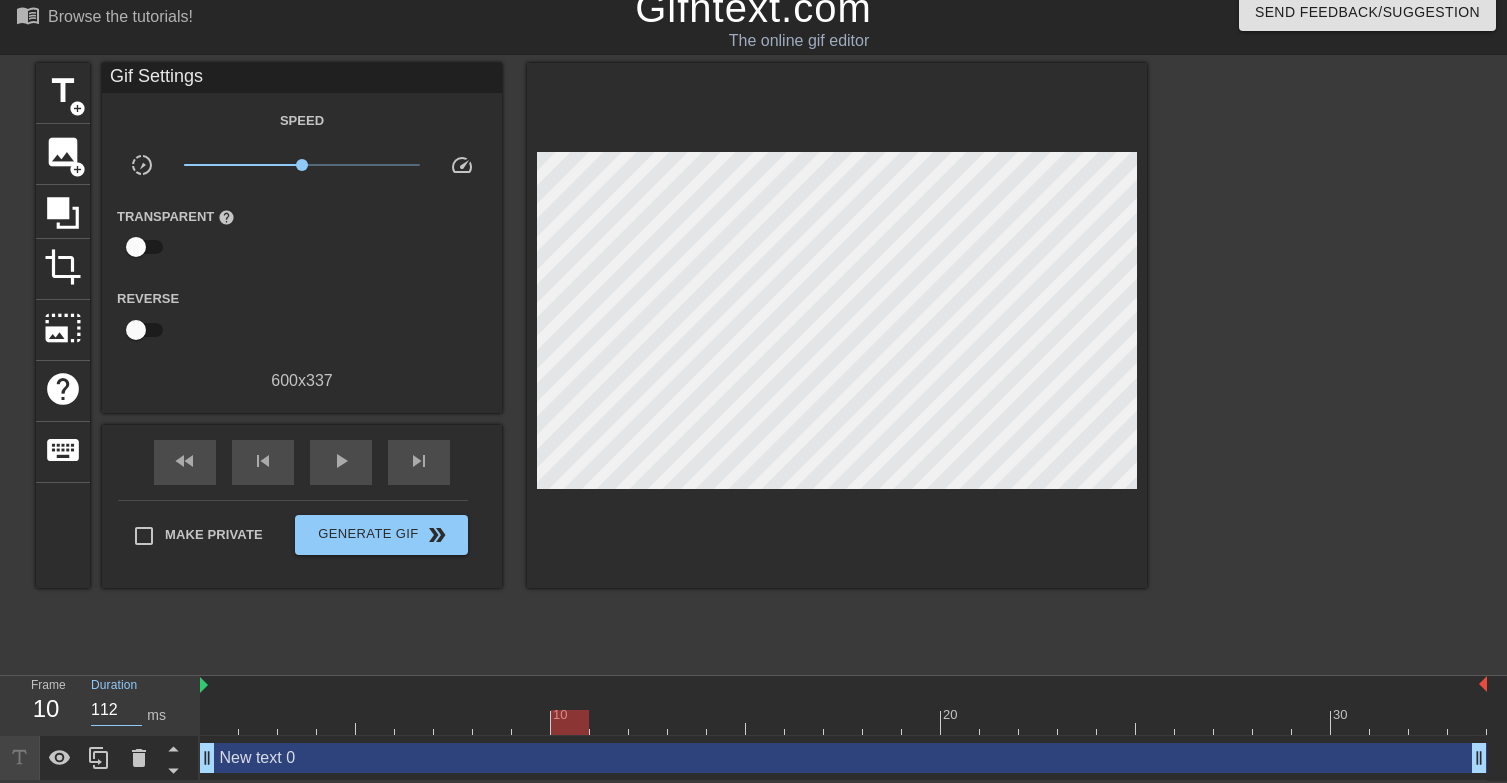 click on "112" at bounding box center [116, 710] 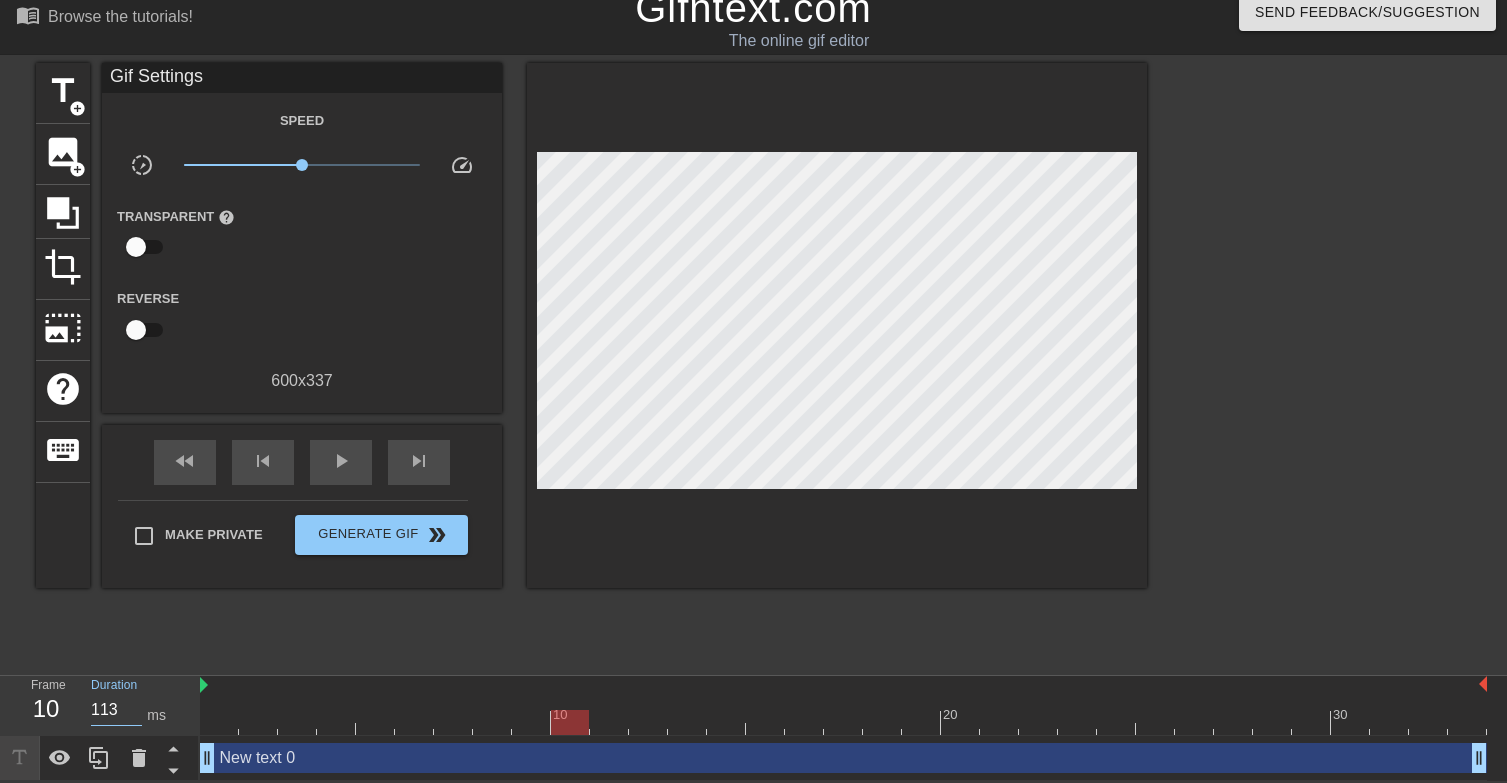 click on "113" at bounding box center (116, 710) 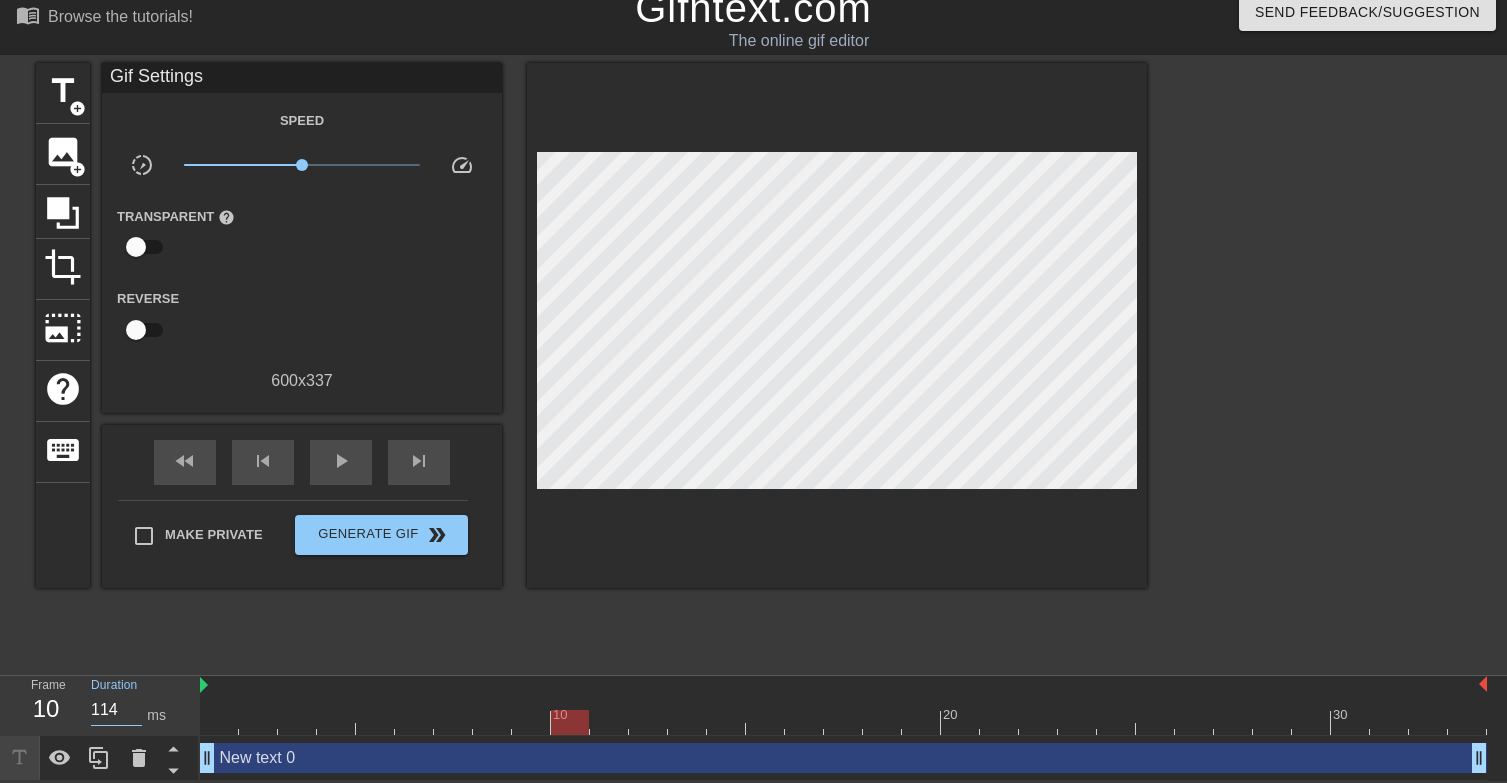 click on "114" at bounding box center [116, 710] 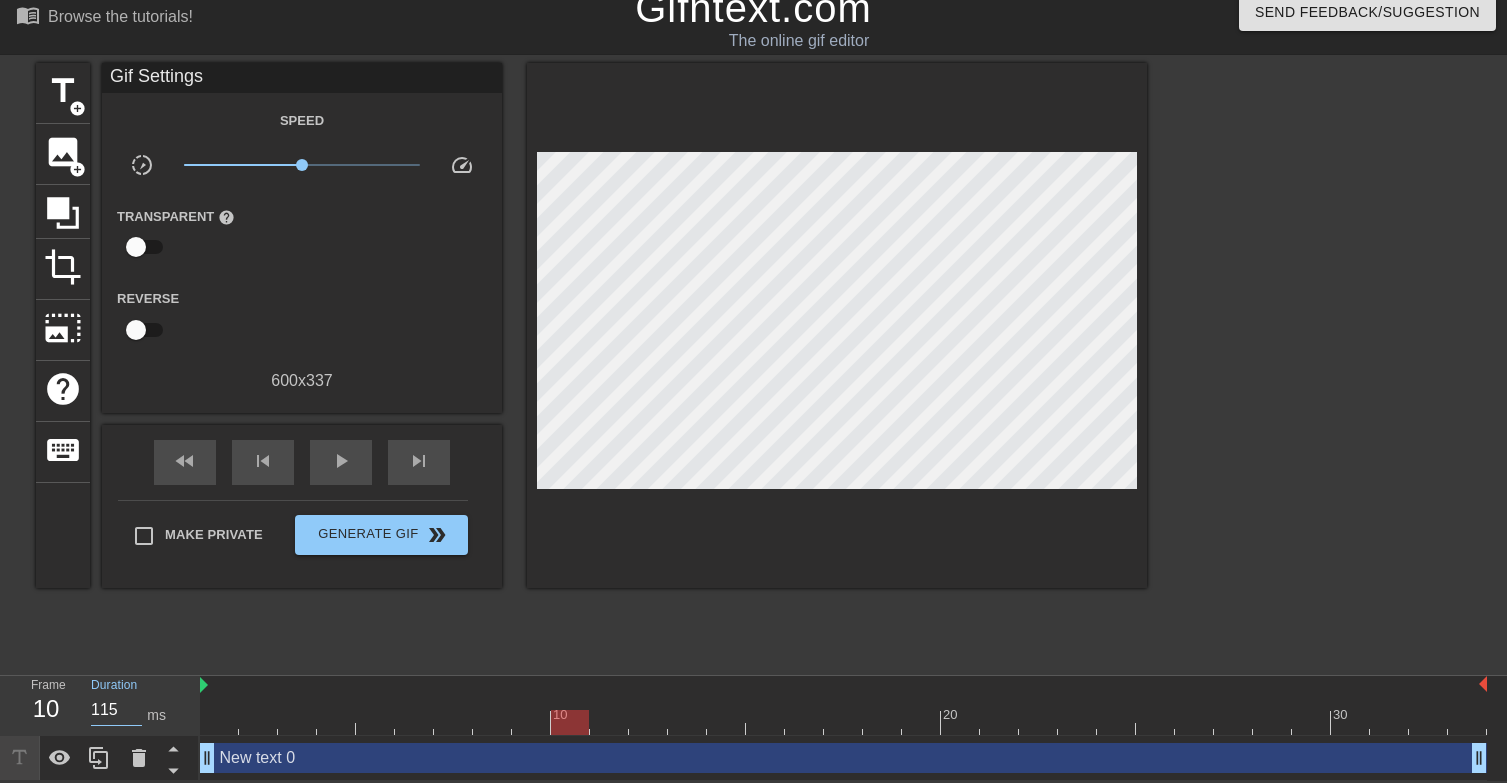 click on "115" at bounding box center [116, 710] 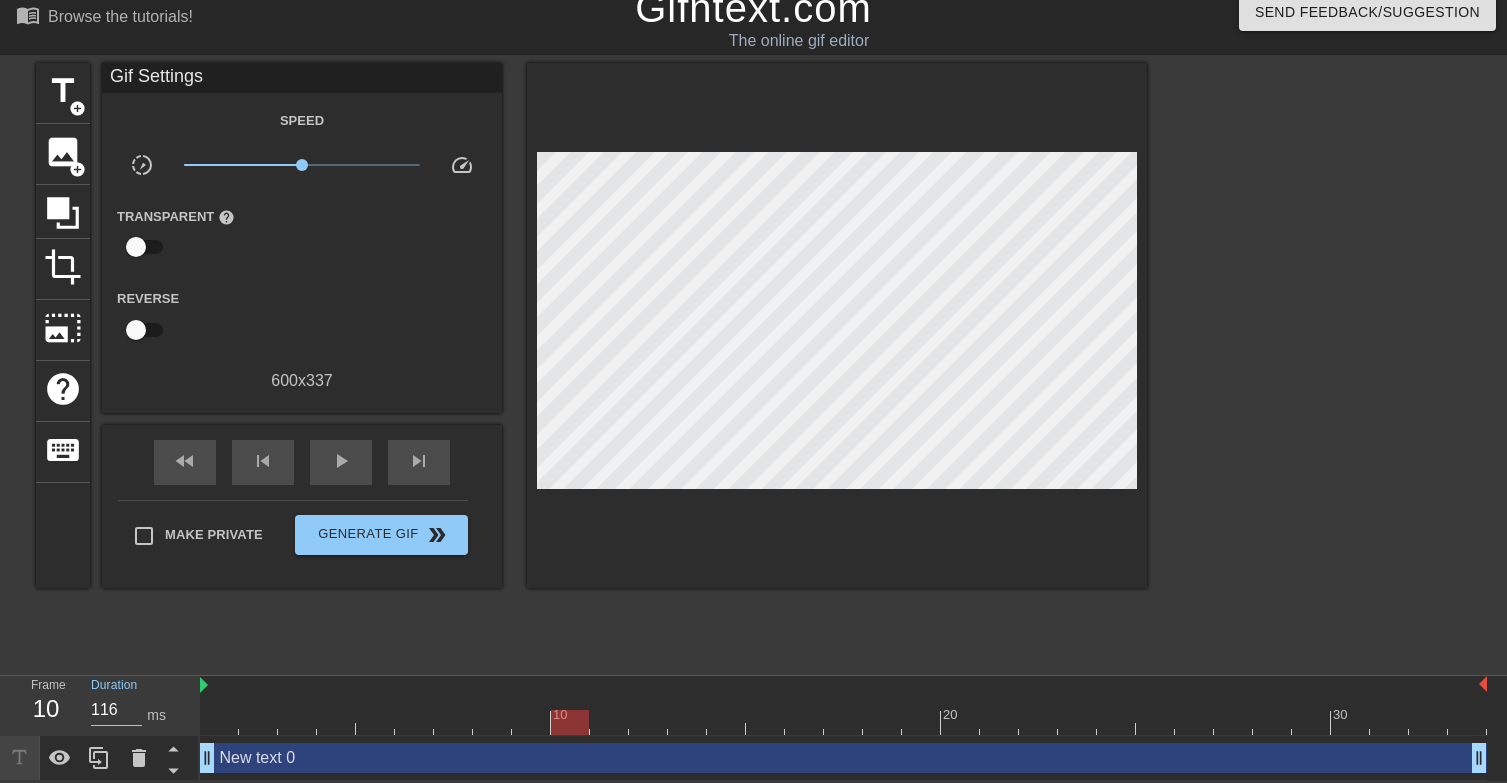 click on "116" at bounding box center [116, 710] 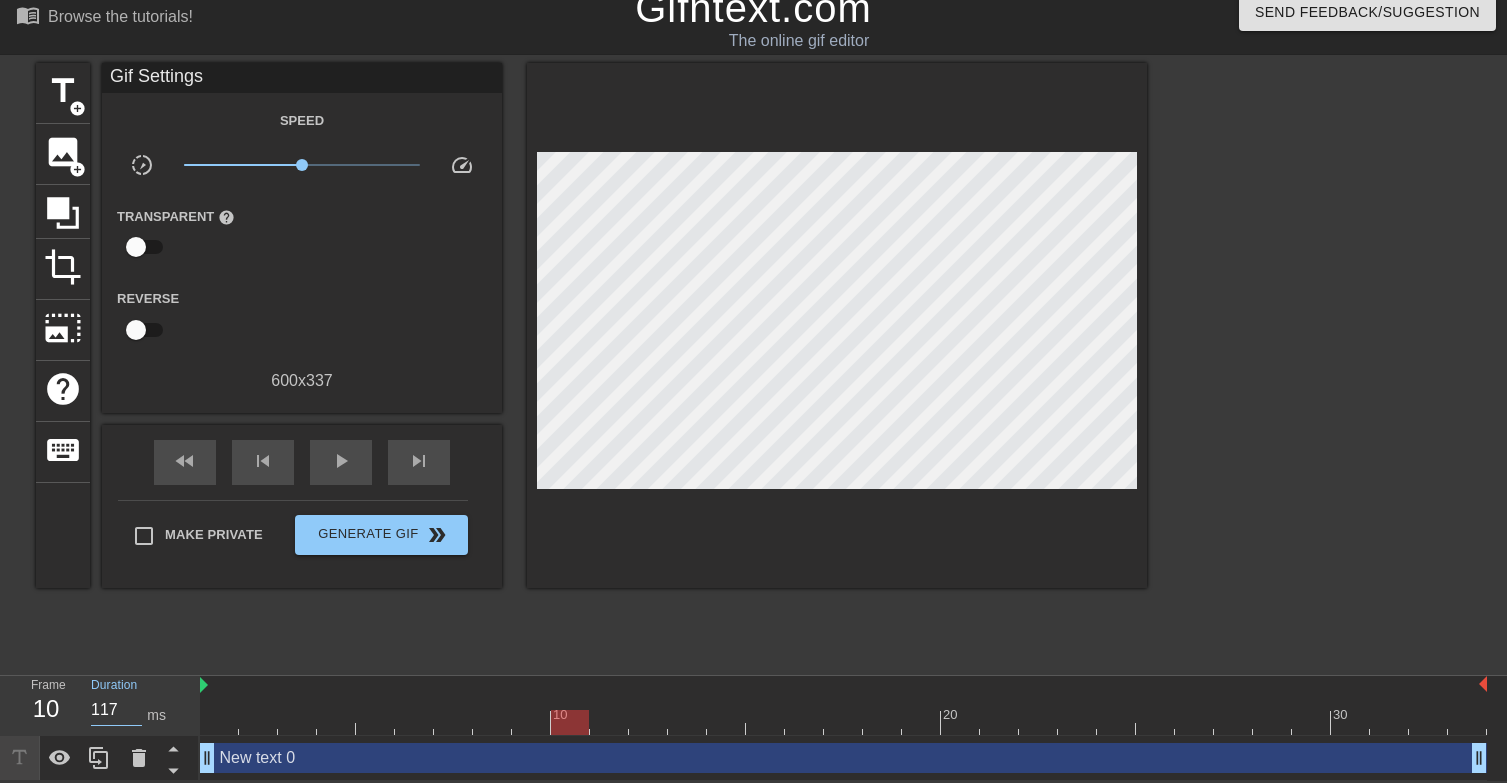 click on "117" at bounding box center (116, 710) 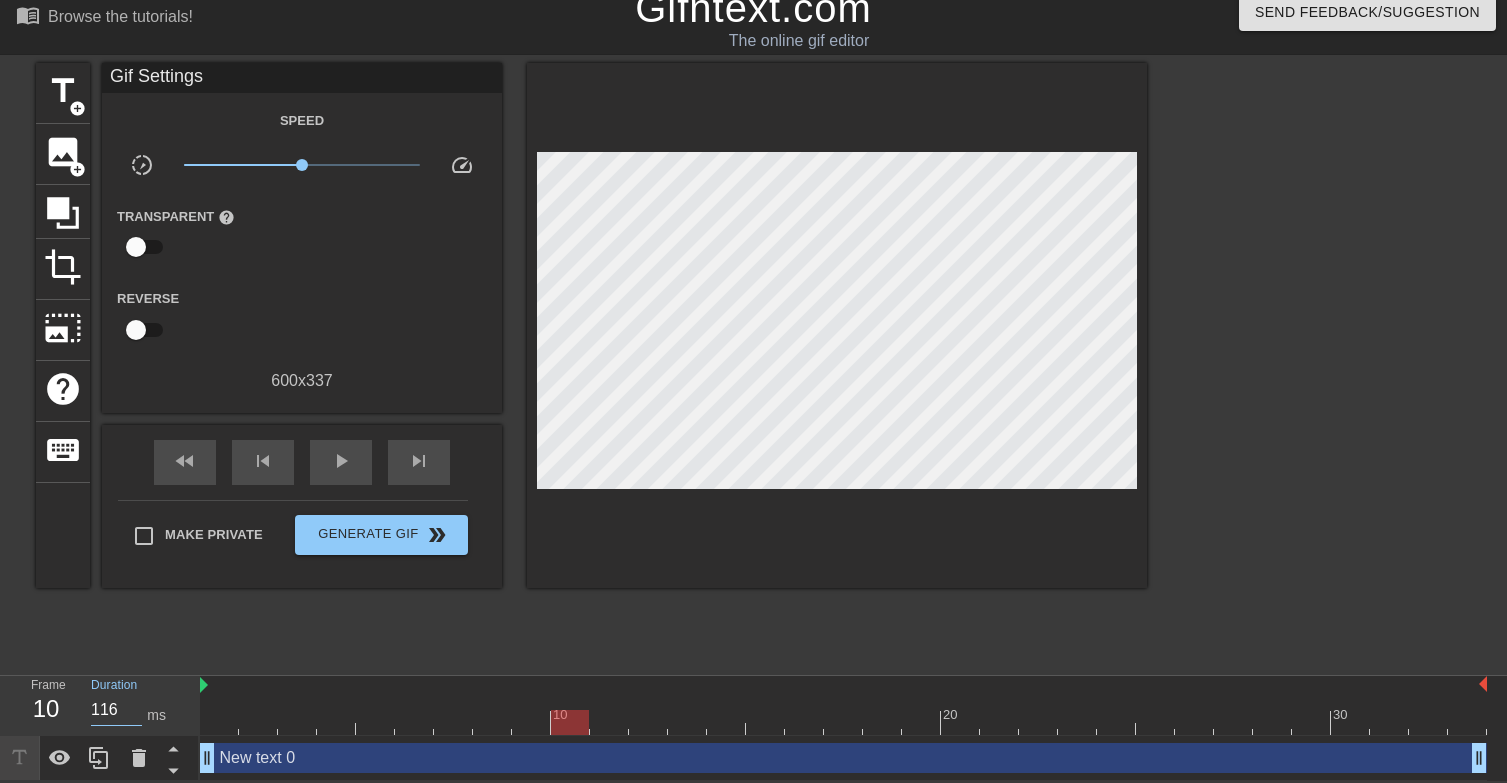 click on "116" at bounding box center [116, 710] 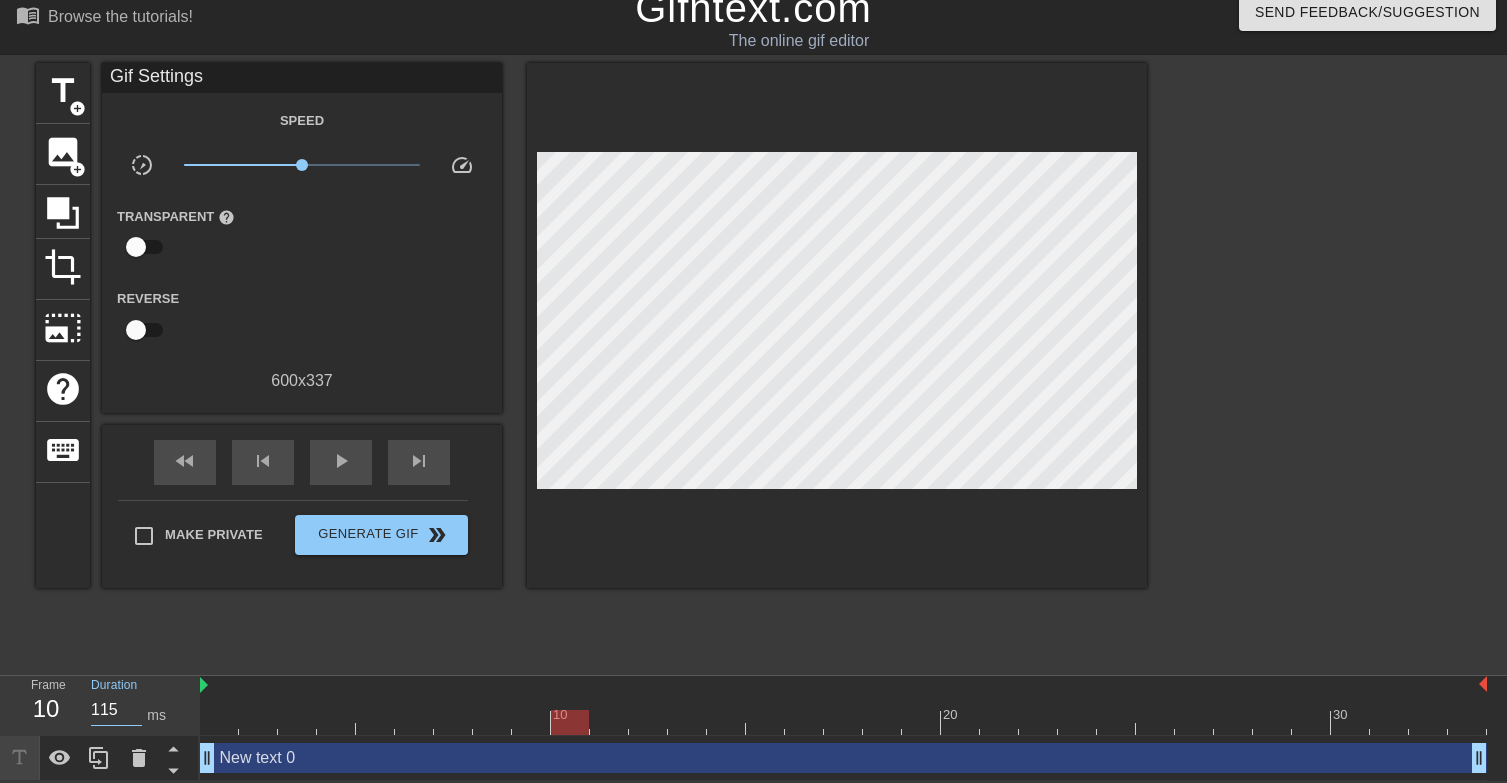 click on "115" at bounding box center [116, 710] 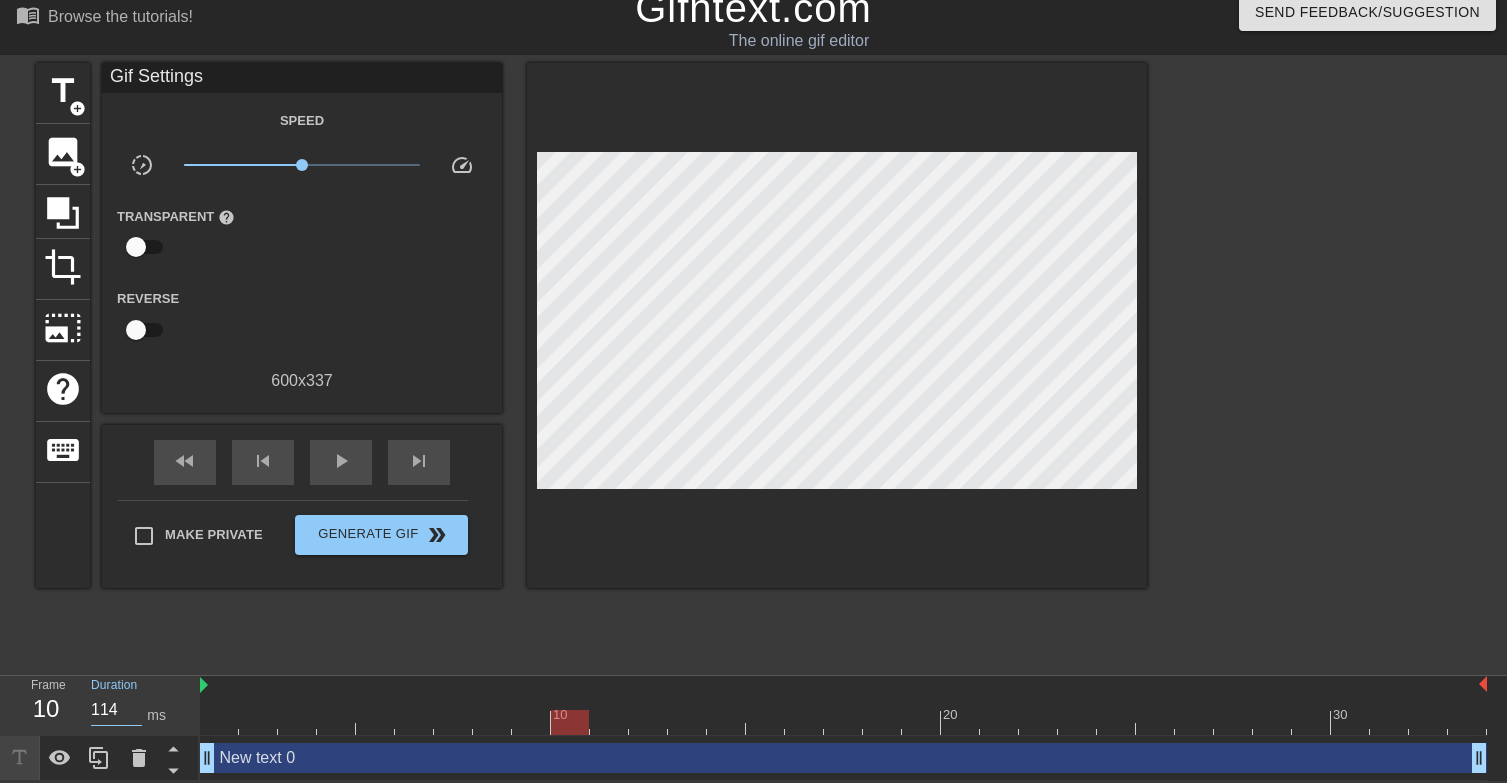 click on "114" at bounding box center (116, 710) 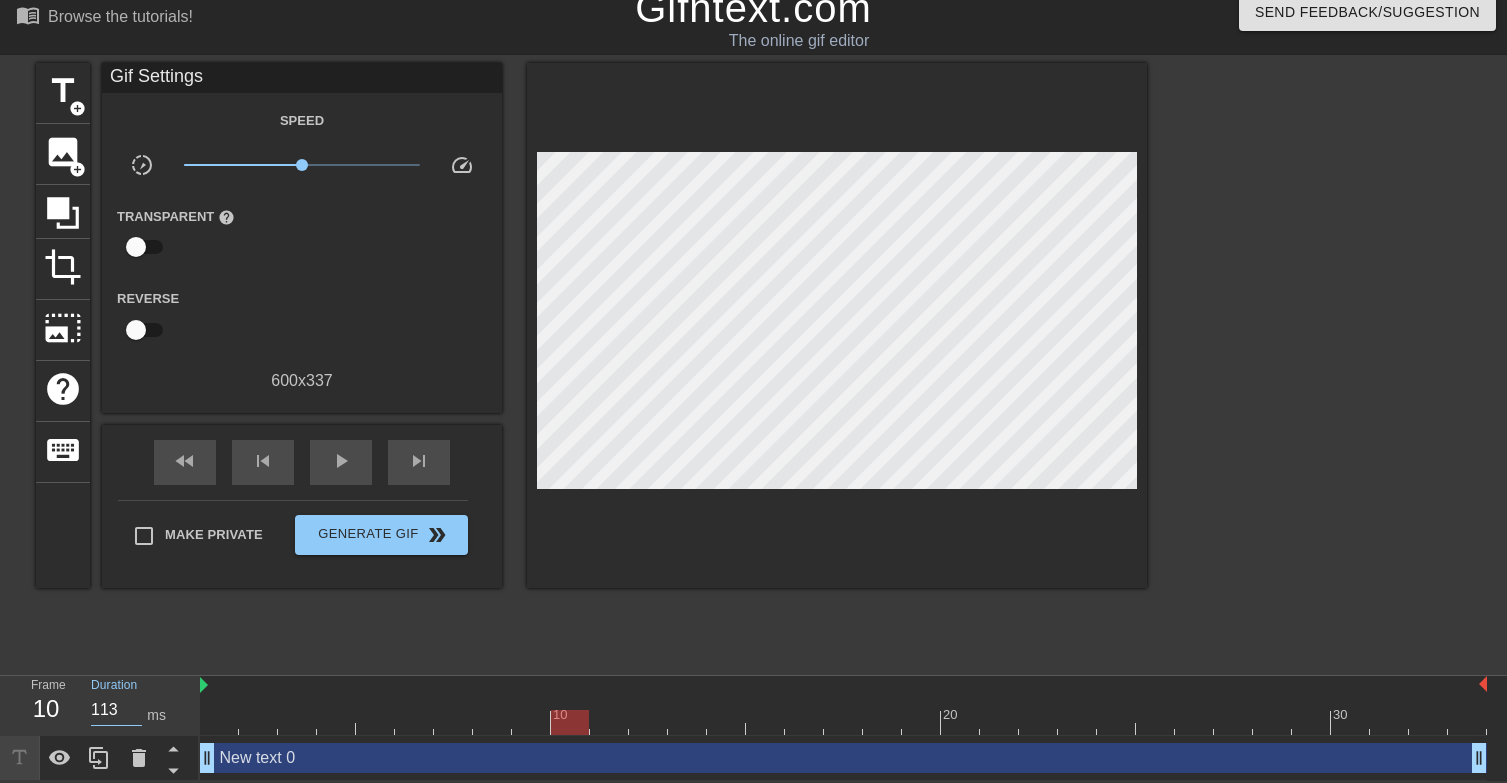 click on "113" at bounding box center (116, 710) 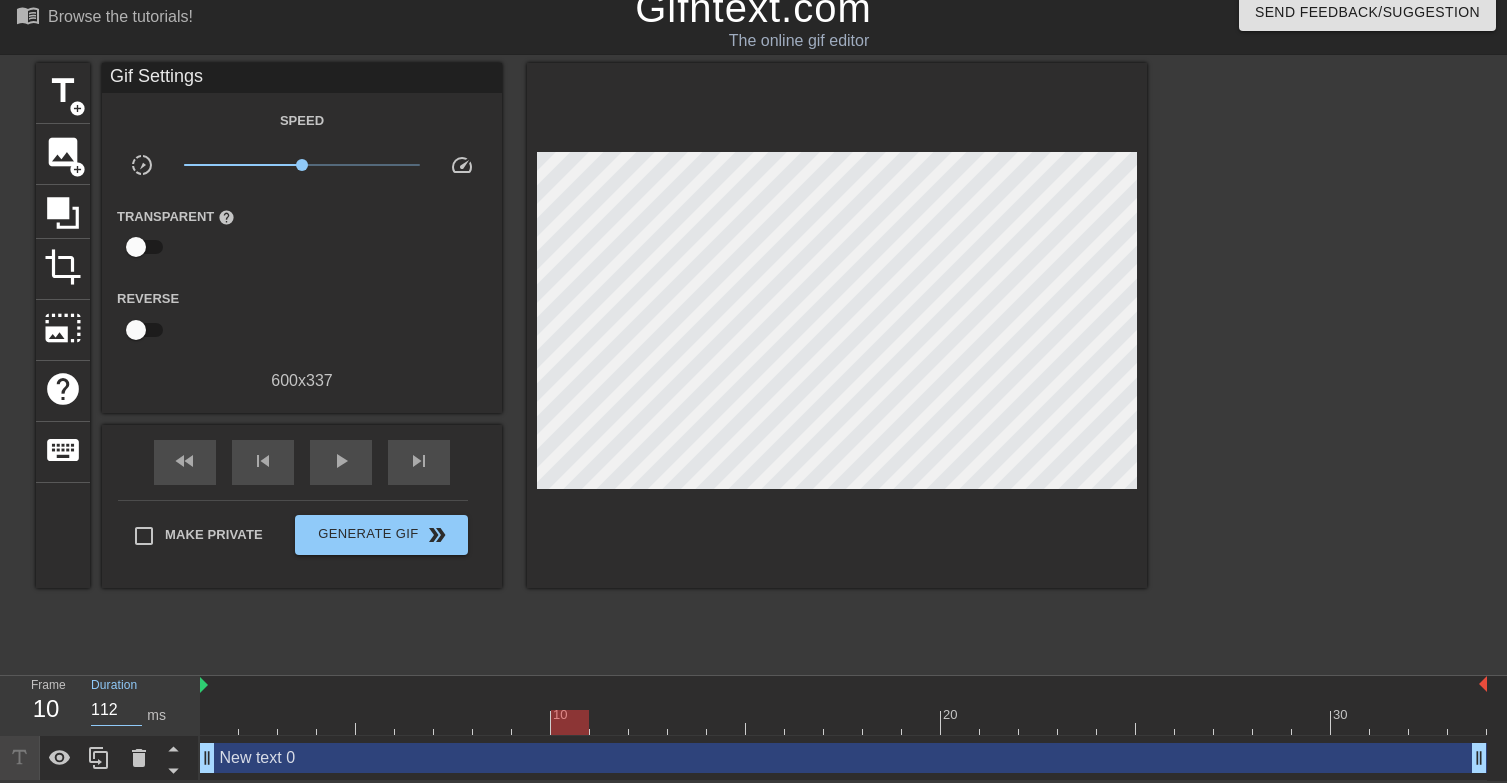 click on "112" at bounding box center (116, 710) 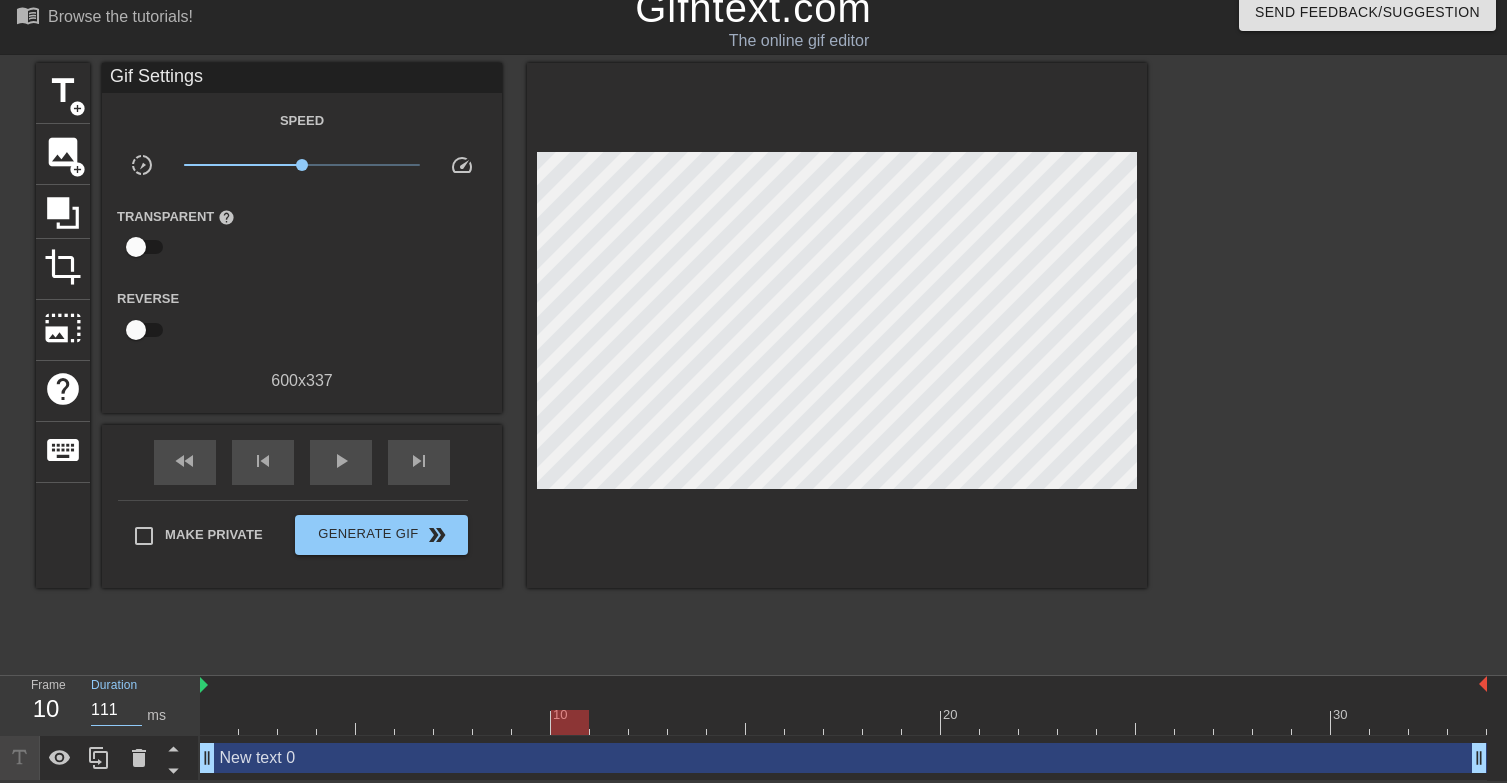 click on "111" at bounding box center (116, 710) 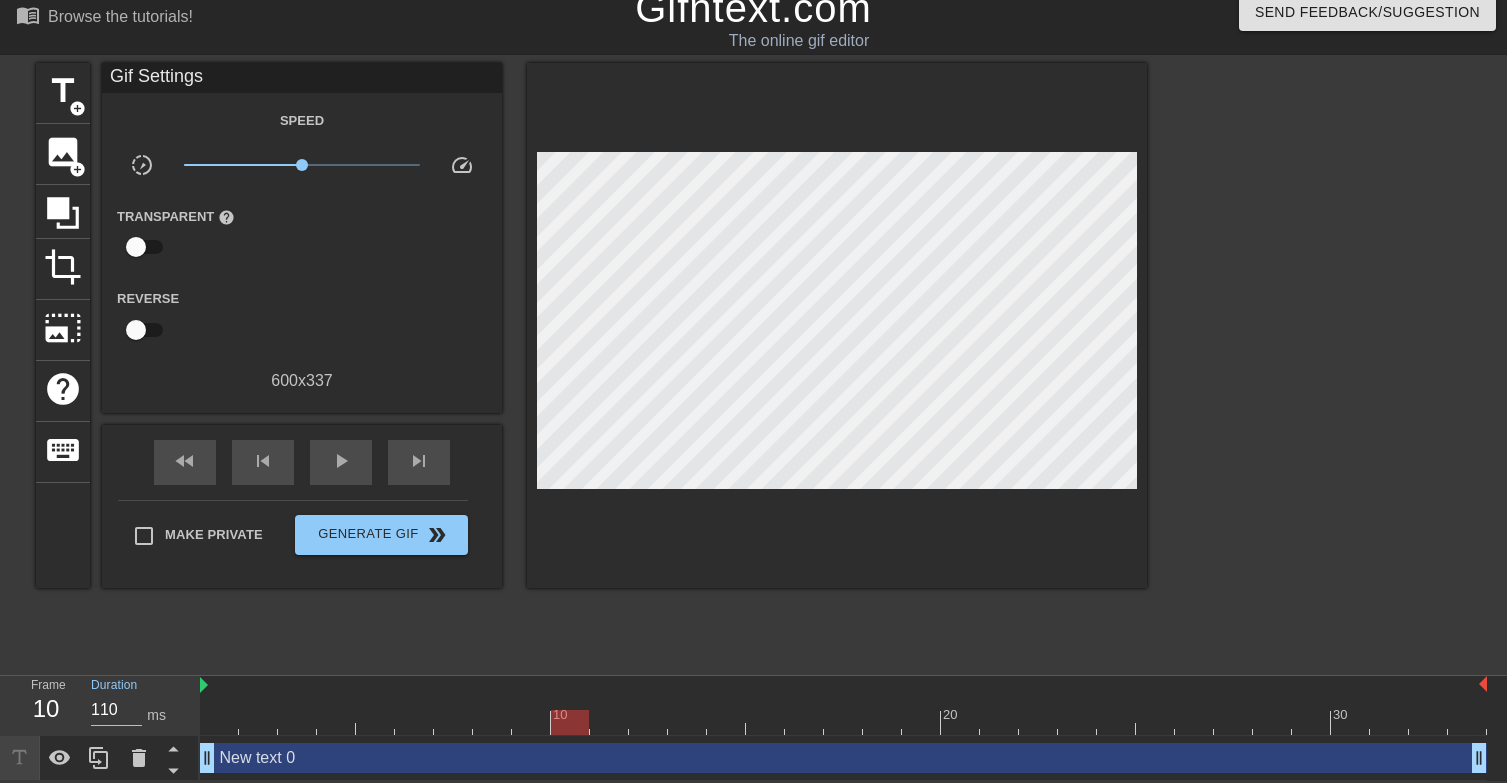 click on "110" at bounding box center [116, 710] 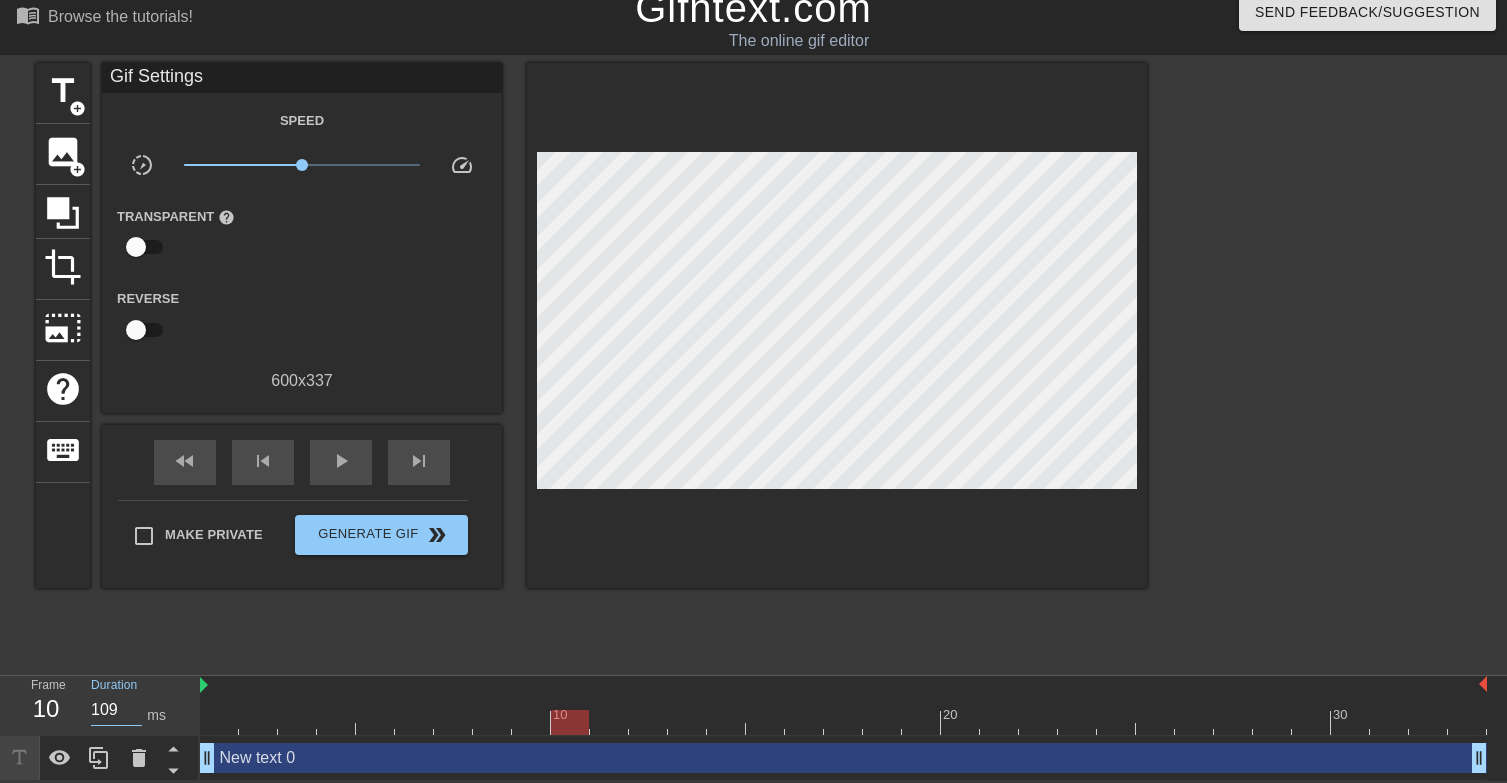 click on "109" at bounding box center (116, 710) 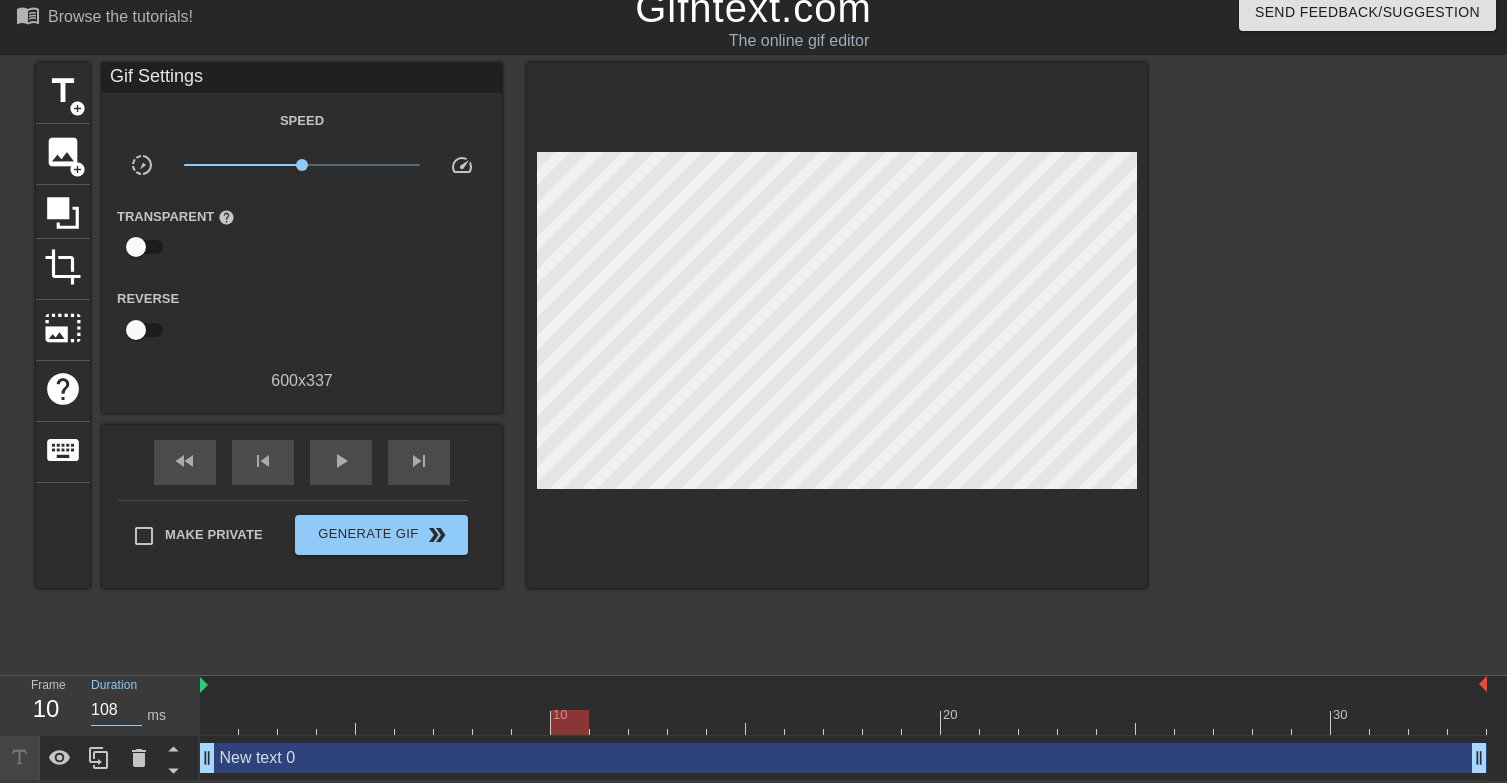 click on "108" at bounding box center [116, 710] 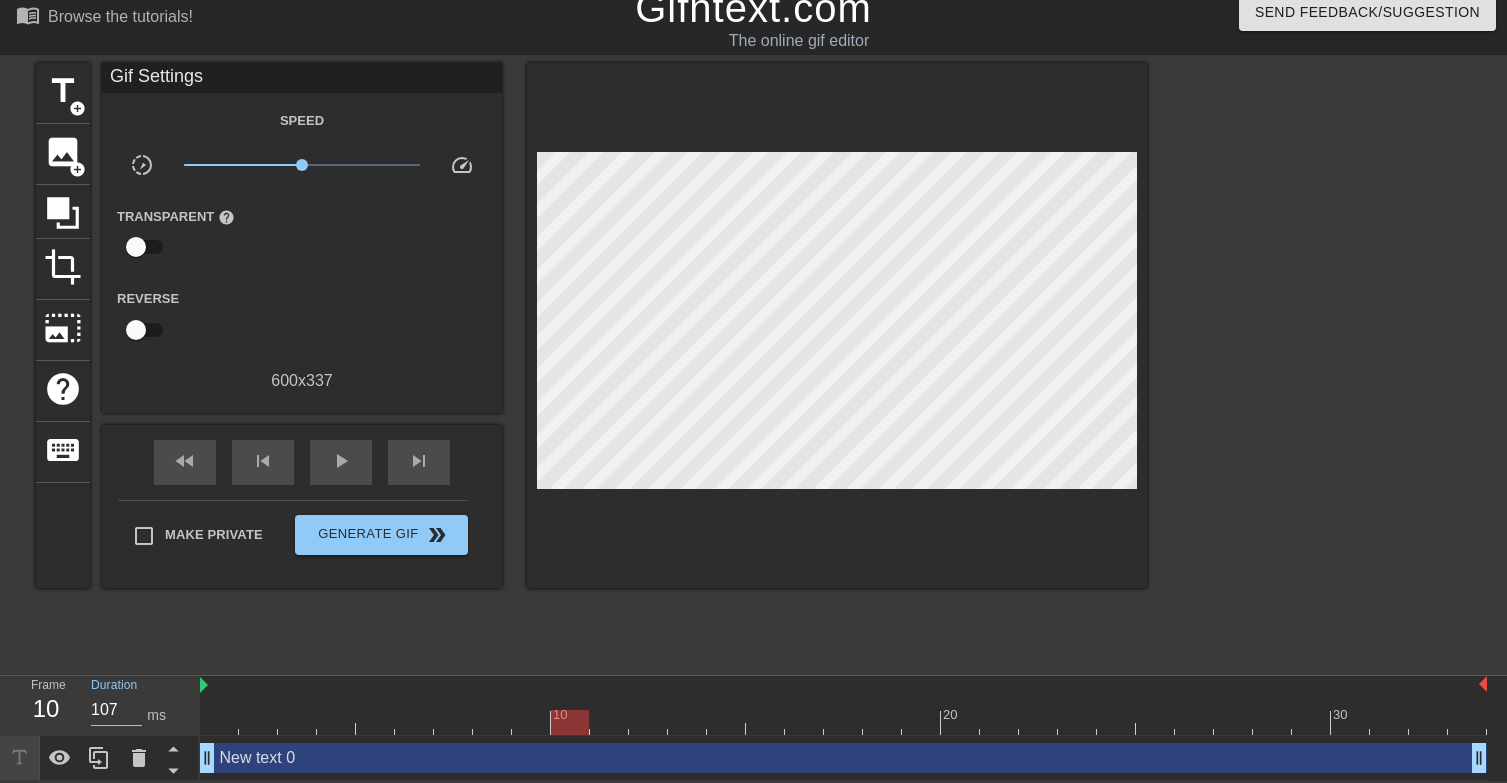 click on "107" at bounding box center (116, 710) 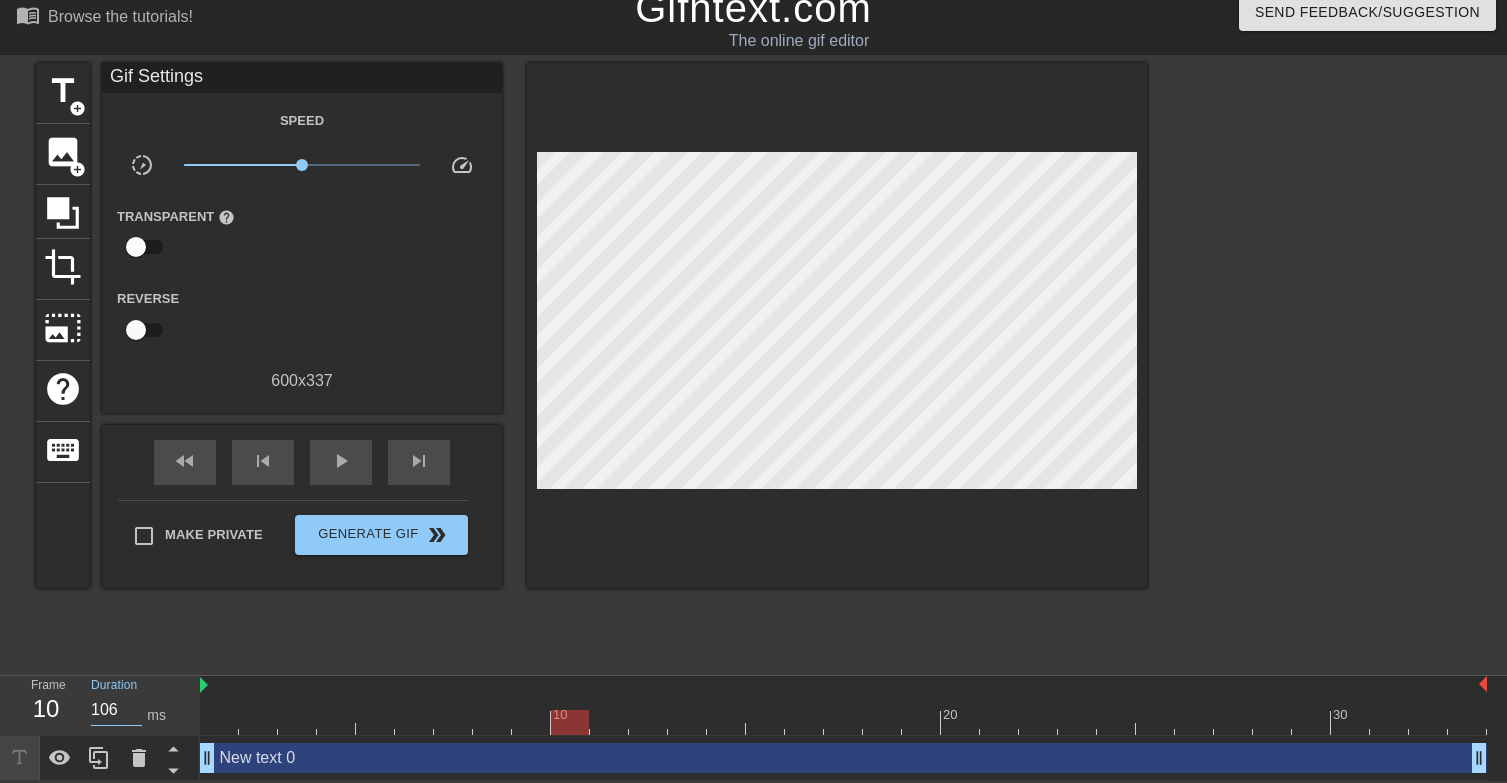 click on "106" at bounding box center [116, 710] 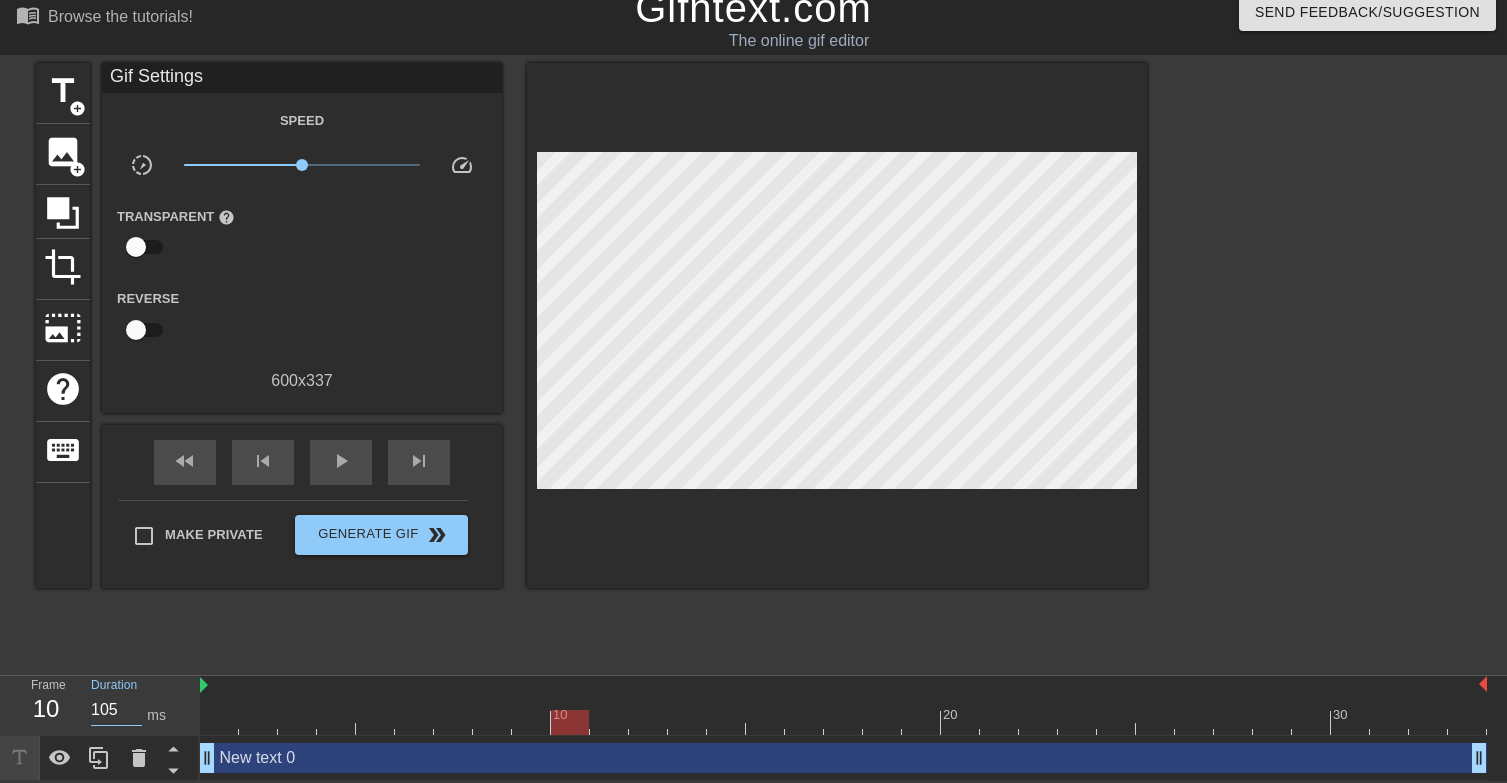click on "105" at bounding box center [116, 710] 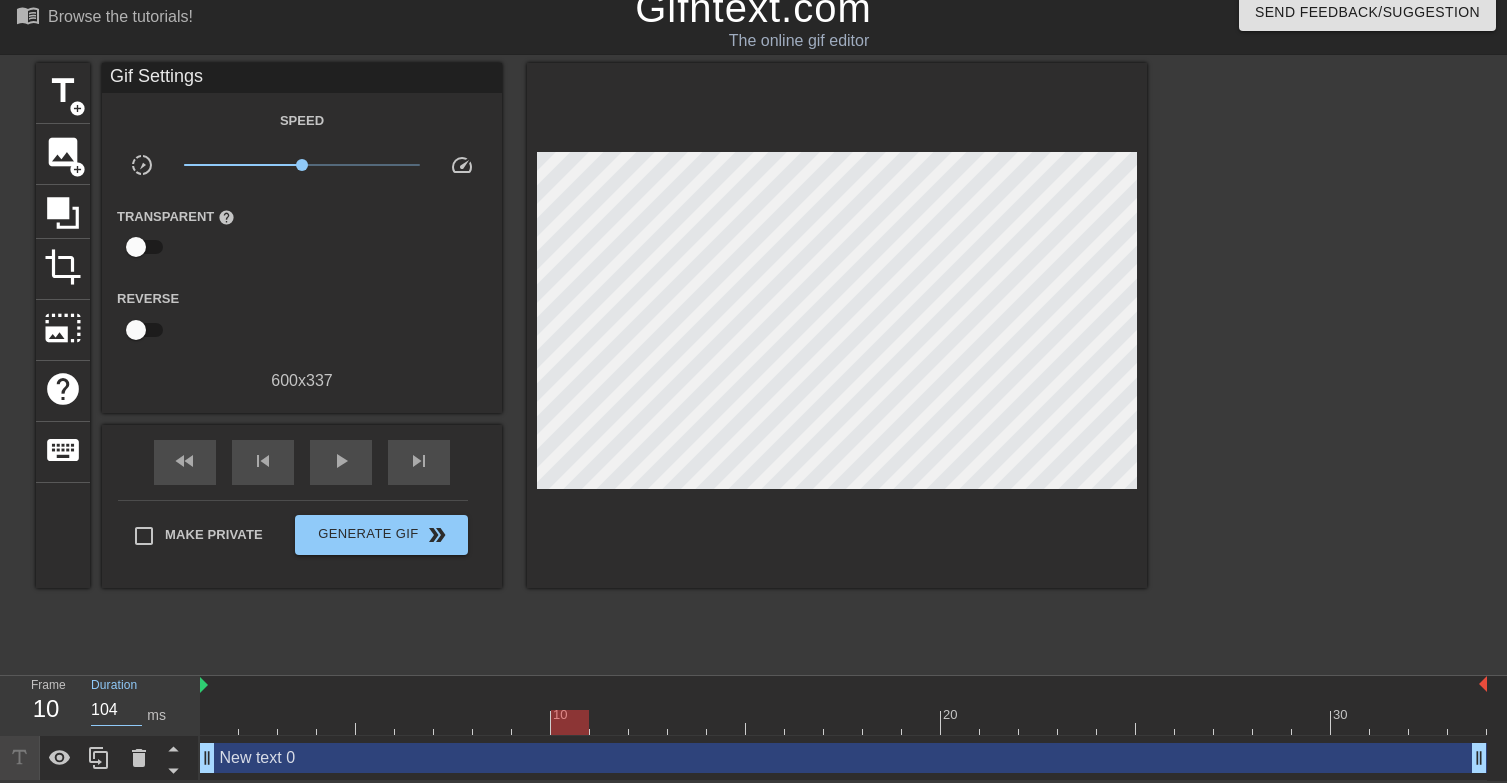click on "104" at bounding box center (116, 710) 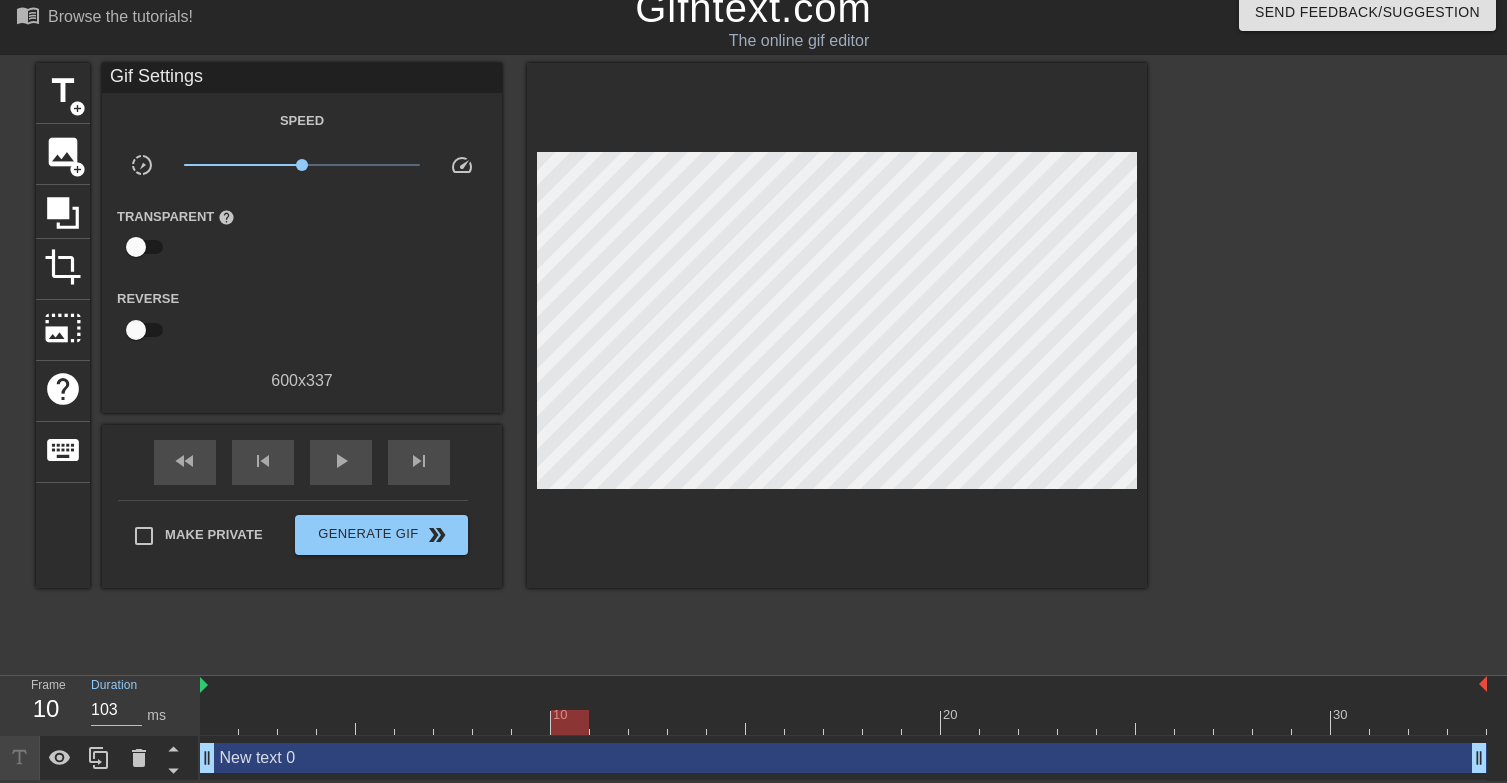 click on "103" at bounding box center [116, 710] 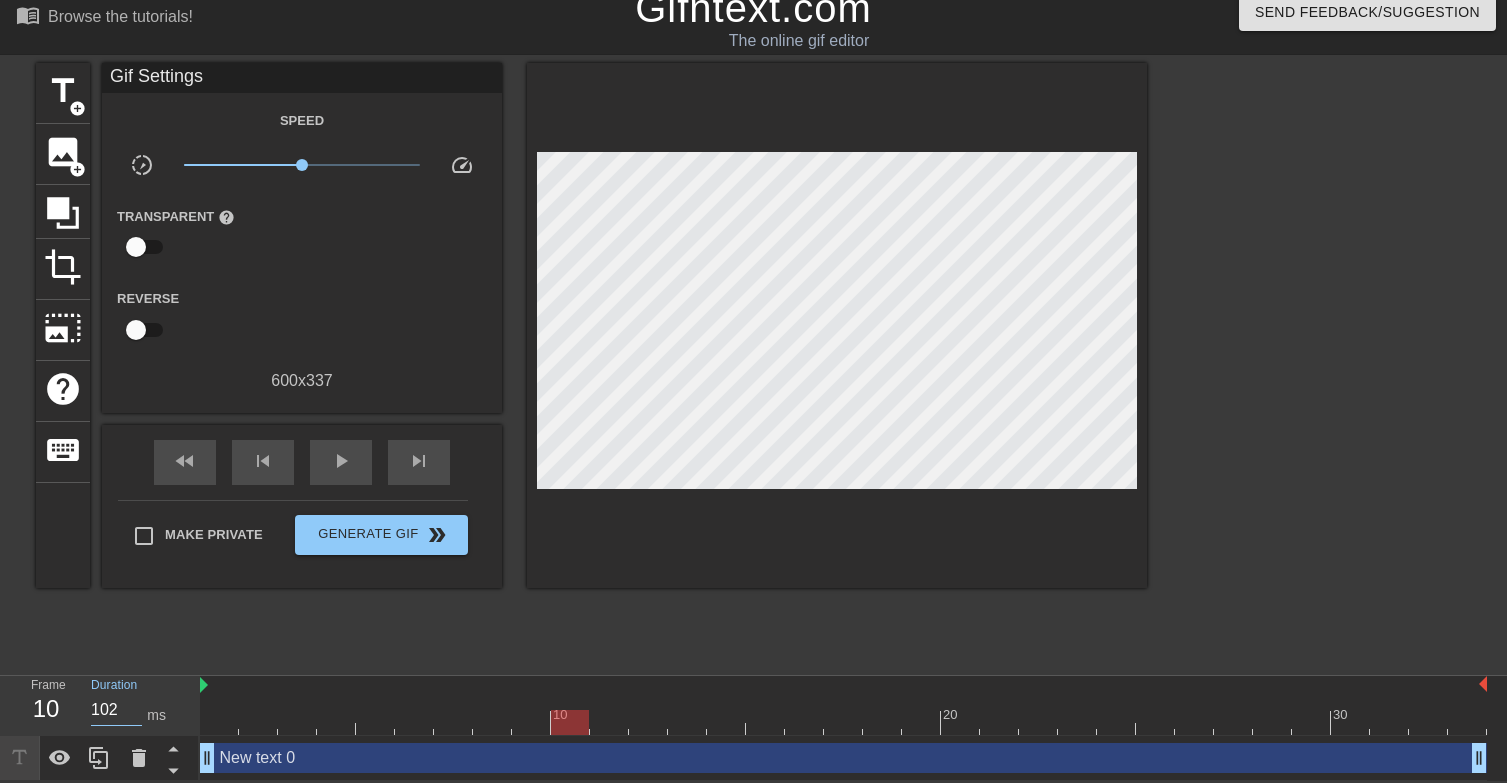 click on "102" at bounding box center [116, 710] 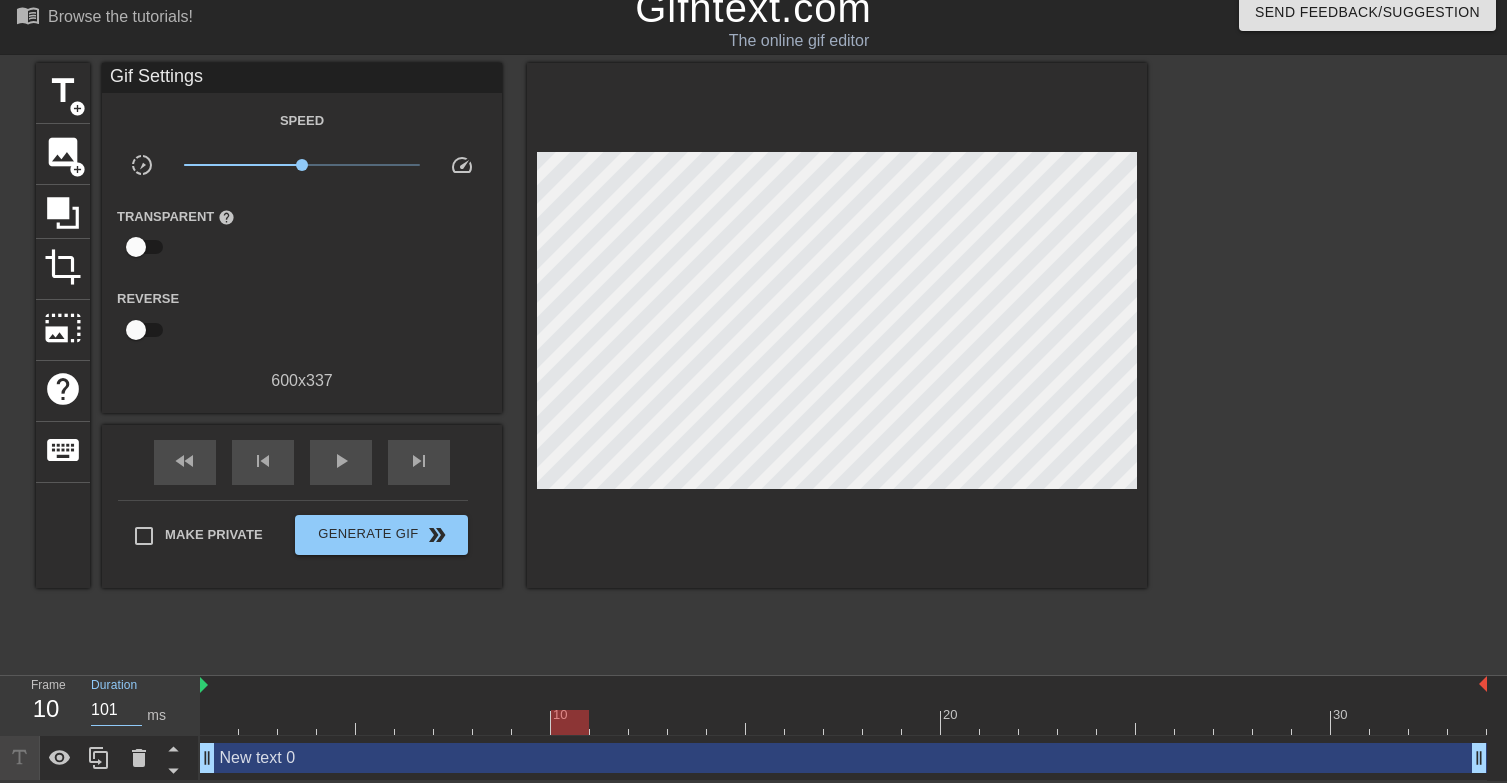 click on "101" at bounding box center (116, 710) 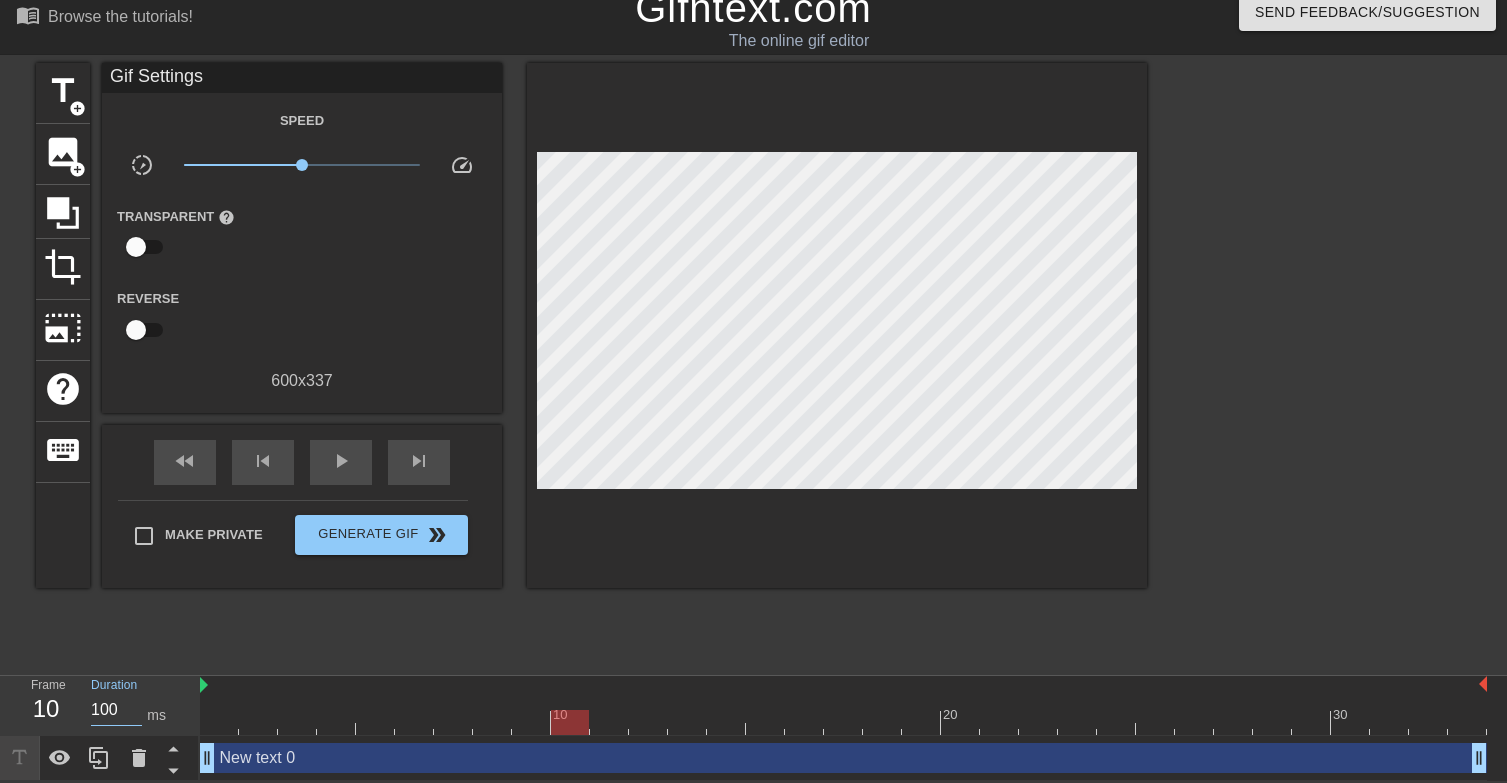 click on "100" at bounding box center (116, 710) 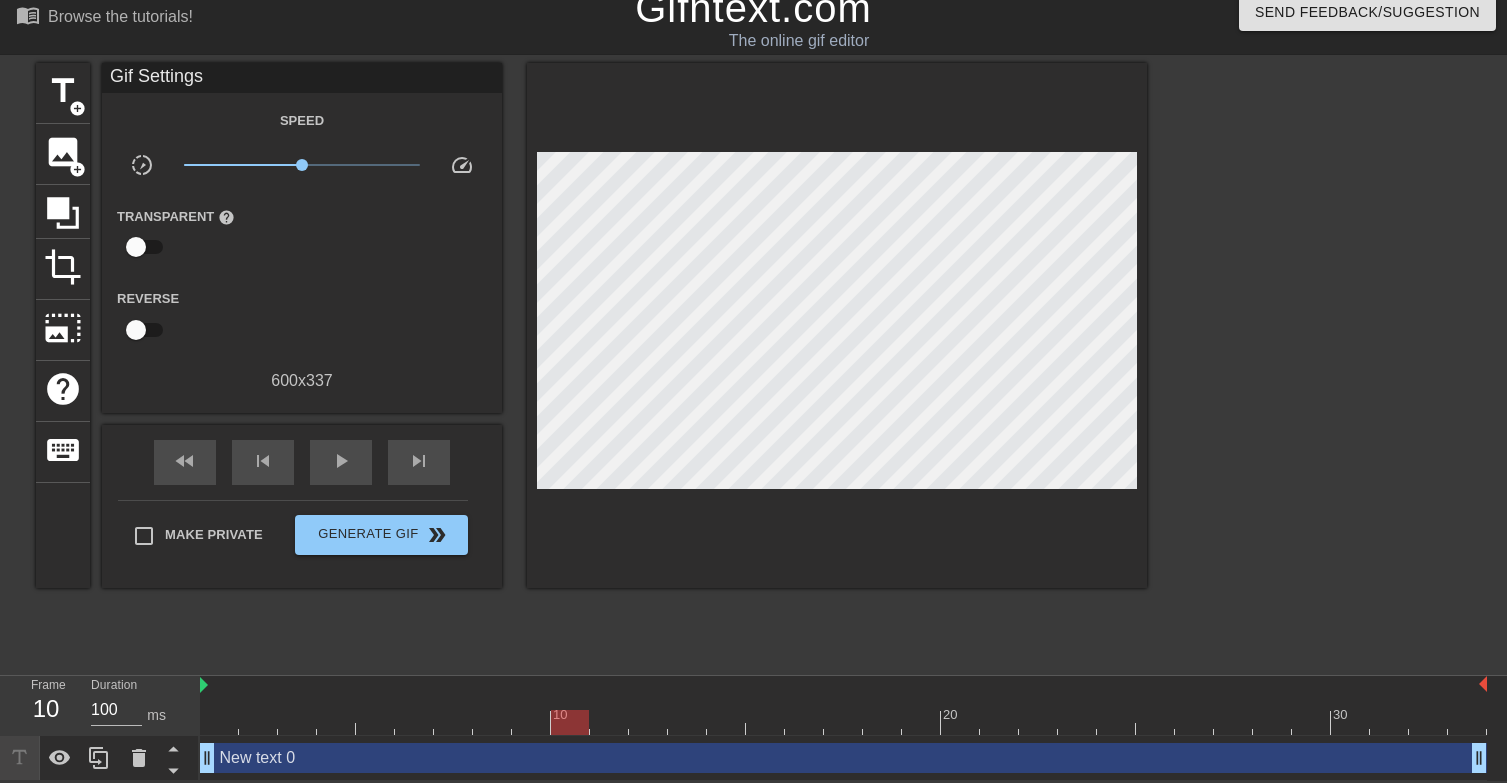 click on "10" at bounding box center [46, 709] 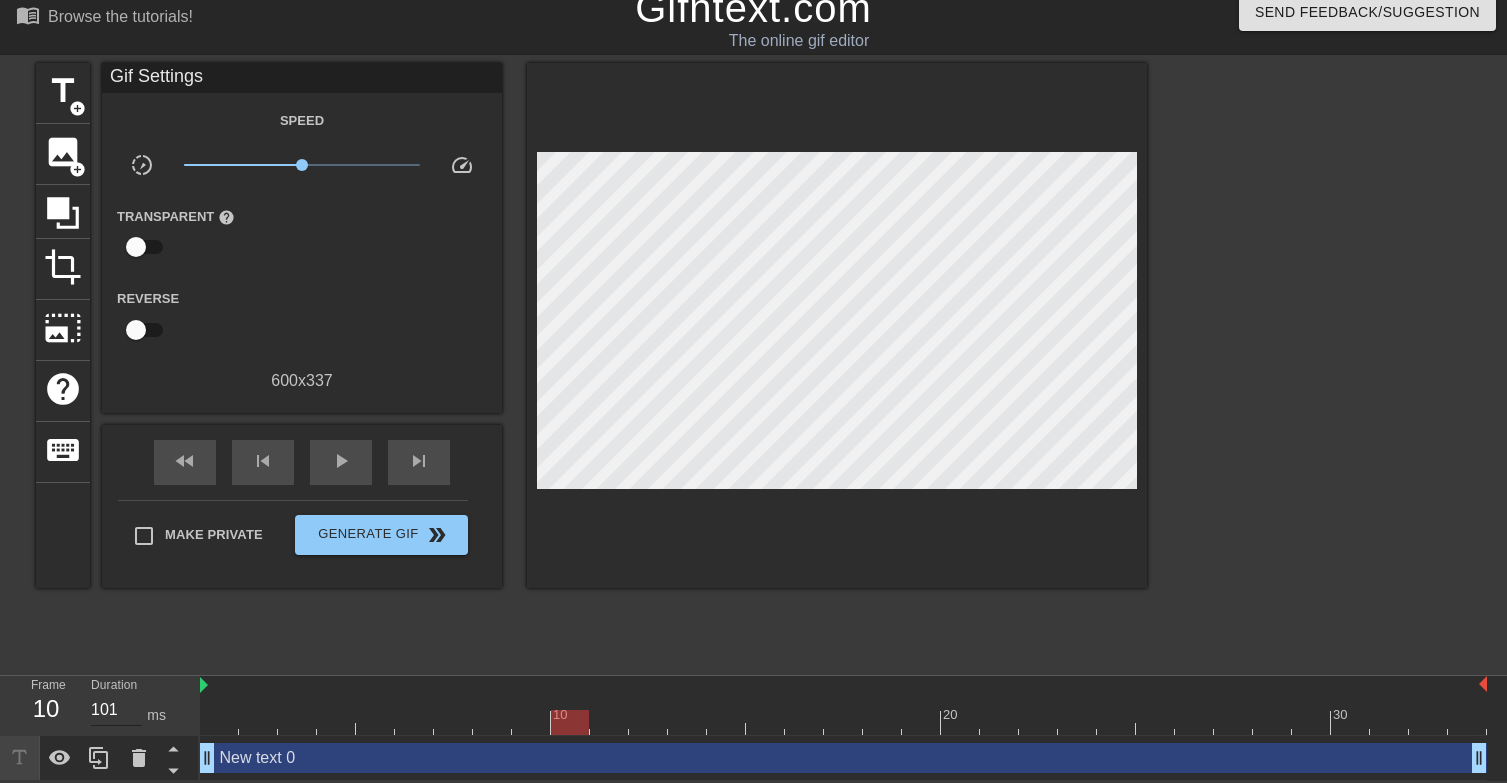 click on "101" at bounding box center (116, 710) 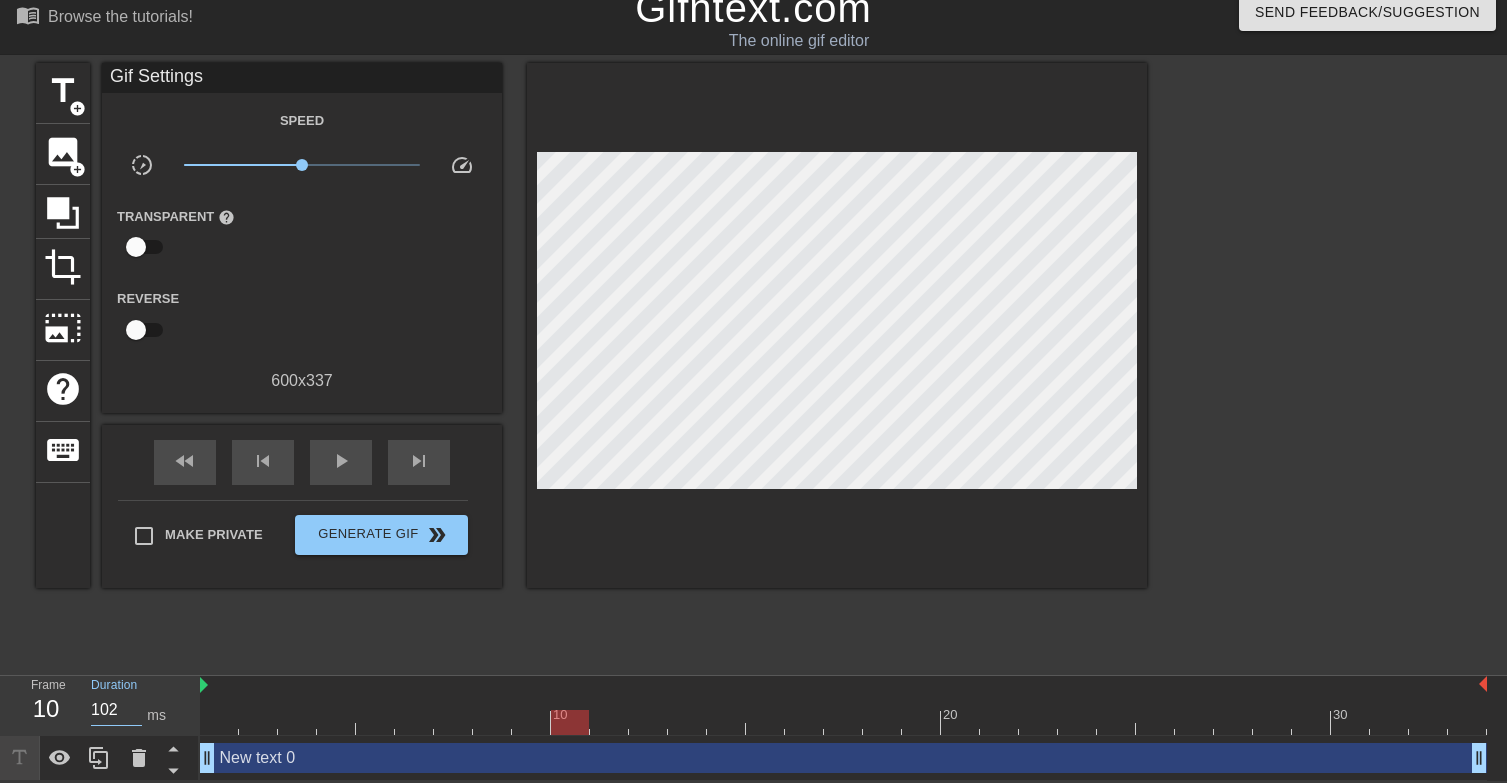 click on "102" at bounding box center [116, 710] 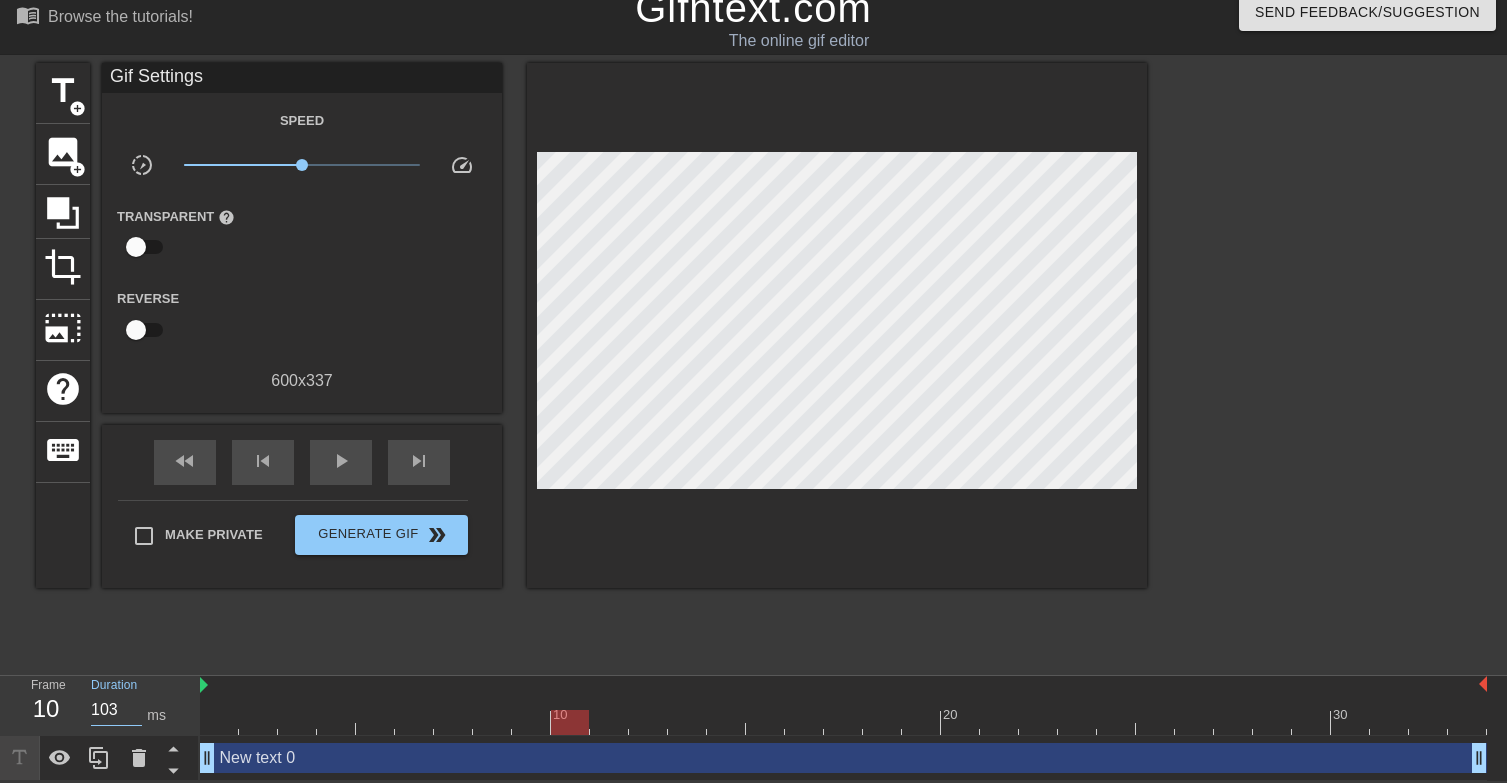 click on "103" at bounding box center (116, 710) 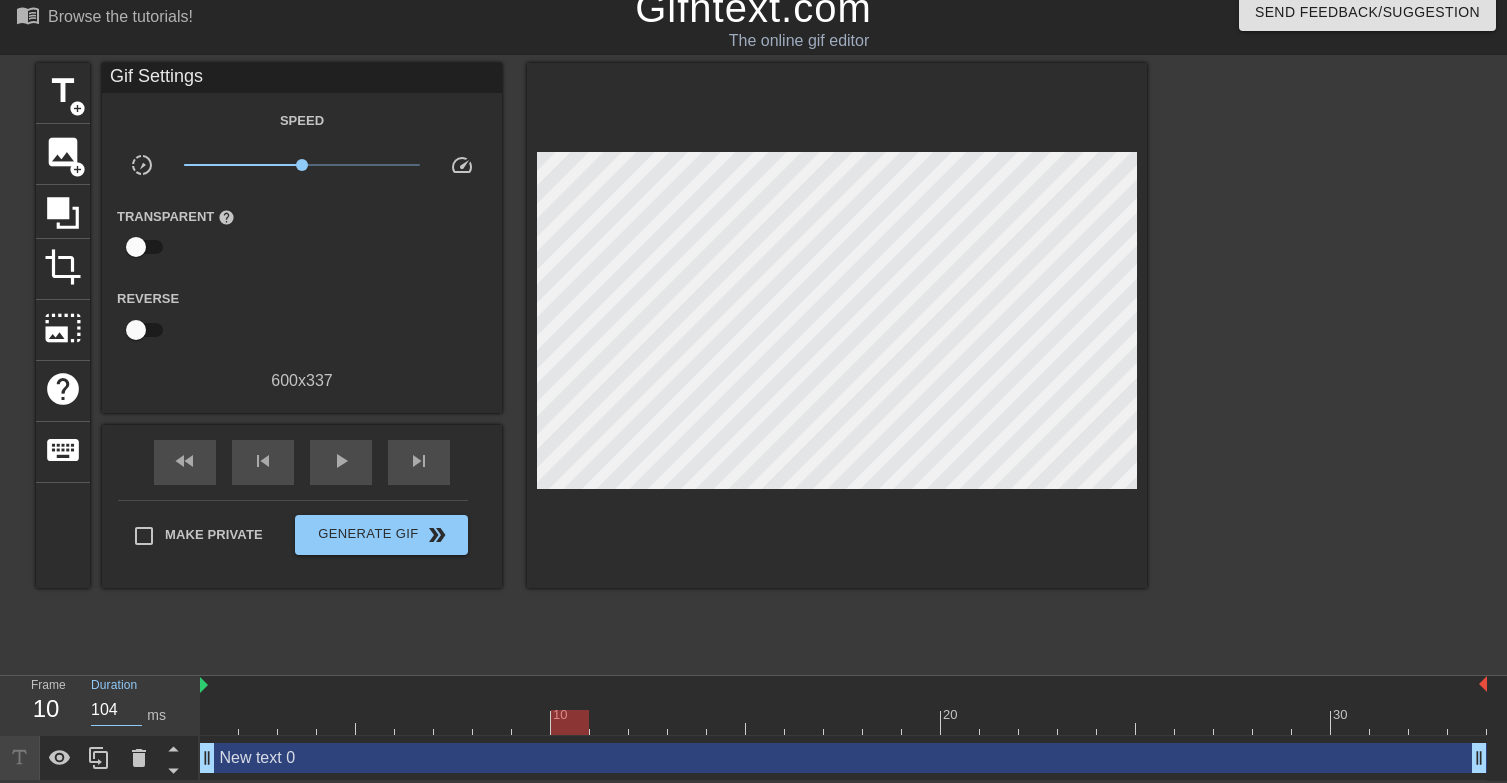 click on "104" at bounding box center [116, 710] 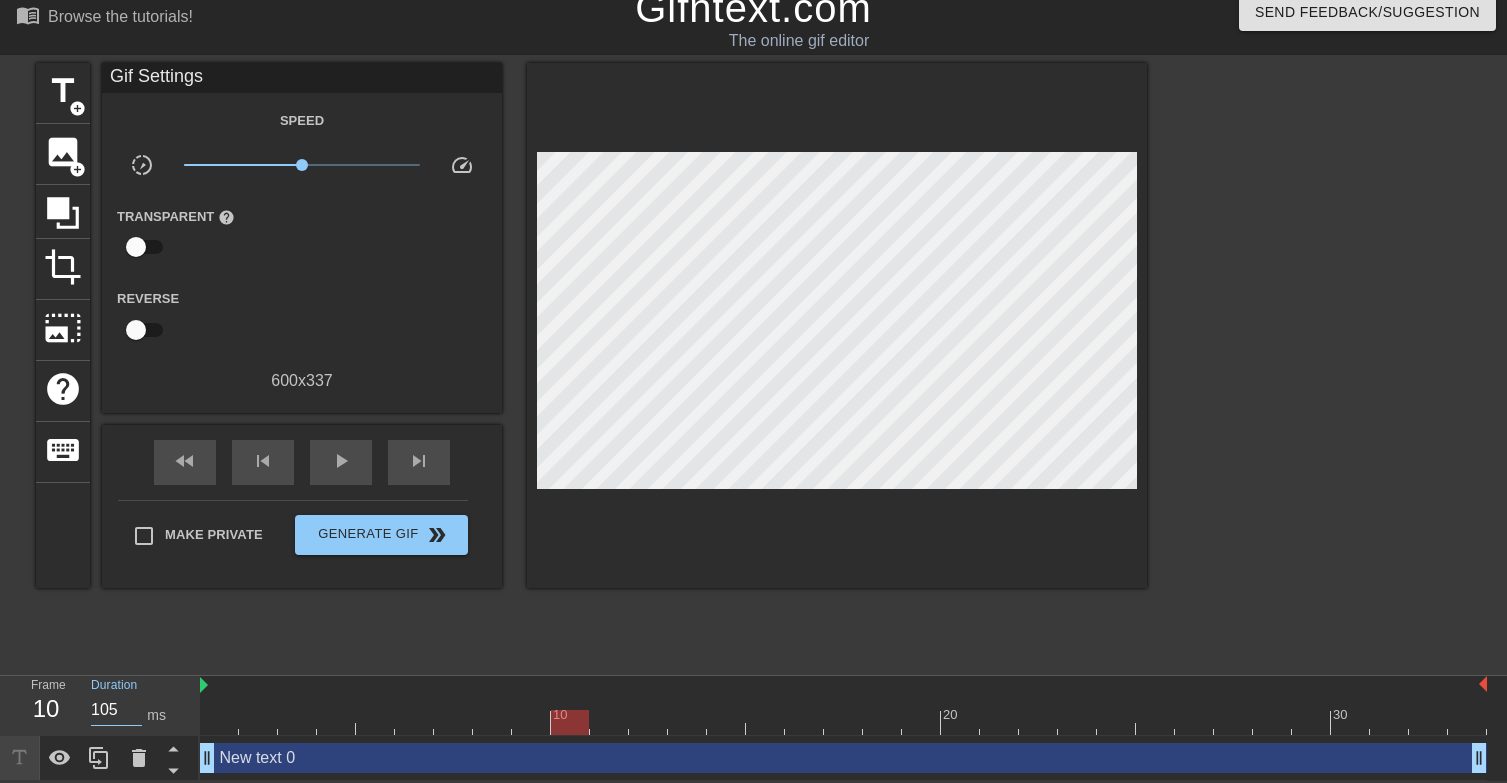 click on "105" at bounding box center (116, 710) 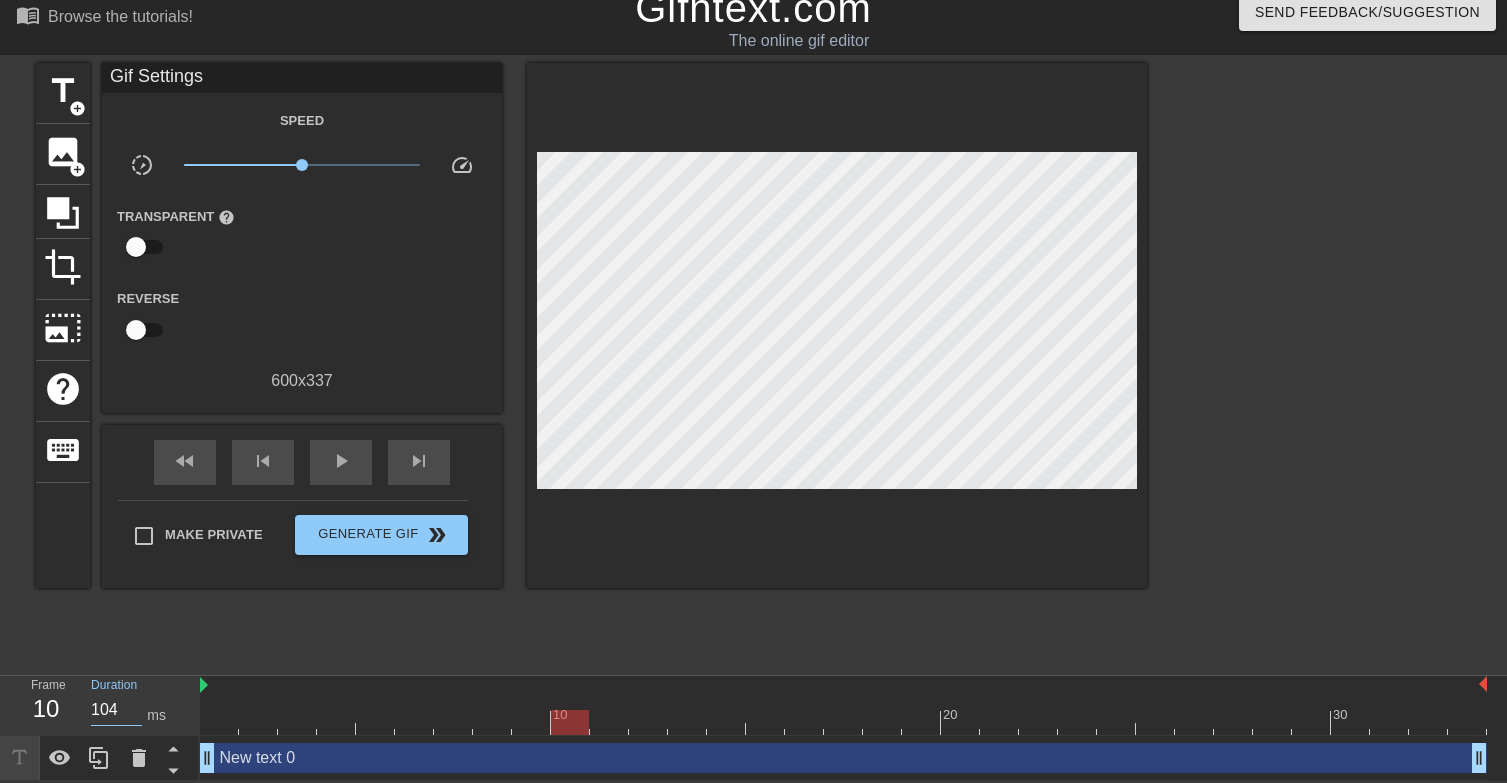 click on "104" at bounding box center [116, 710] 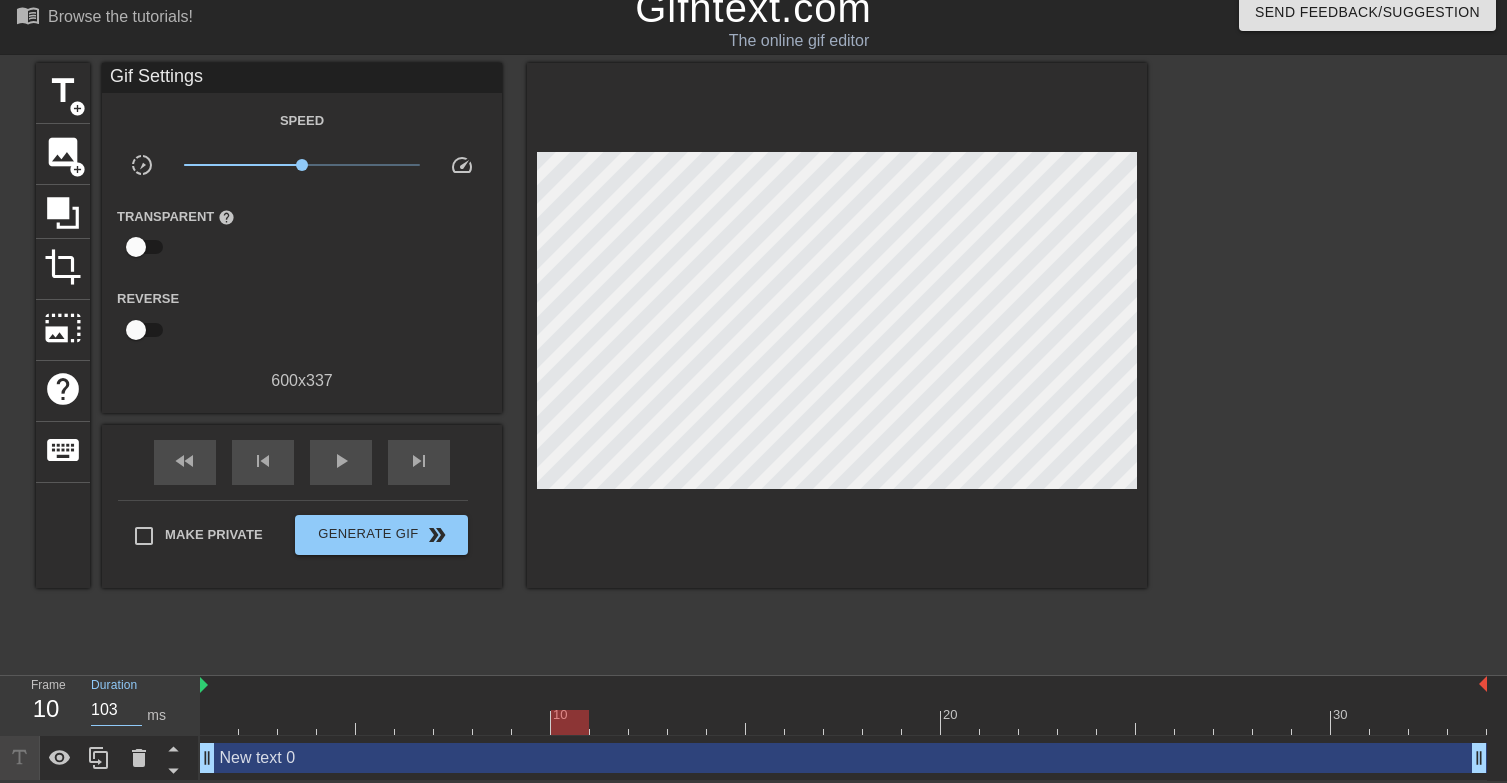 click on "103" at bounding box center (116, 710) 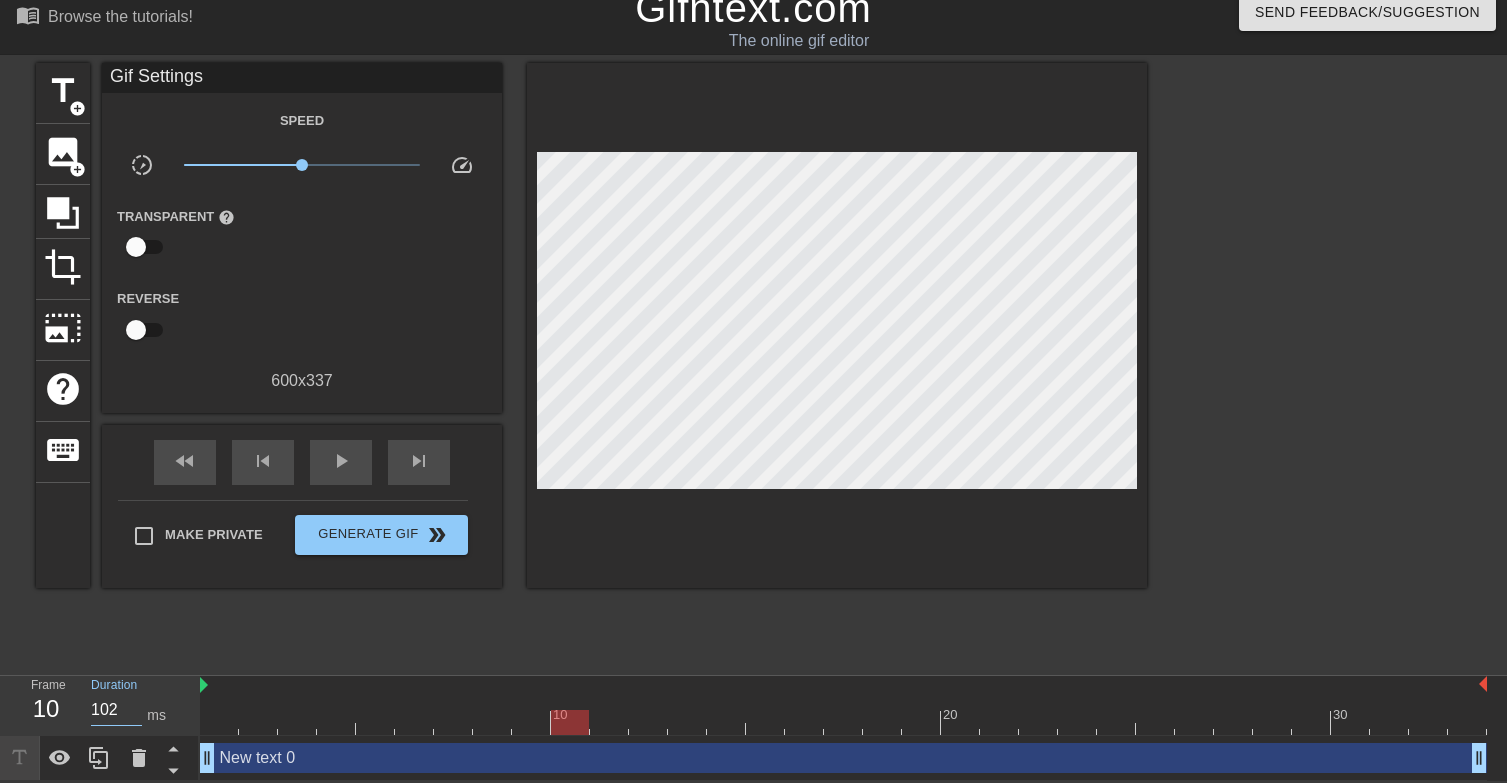 click on "102" at bounding box center (116, 710) 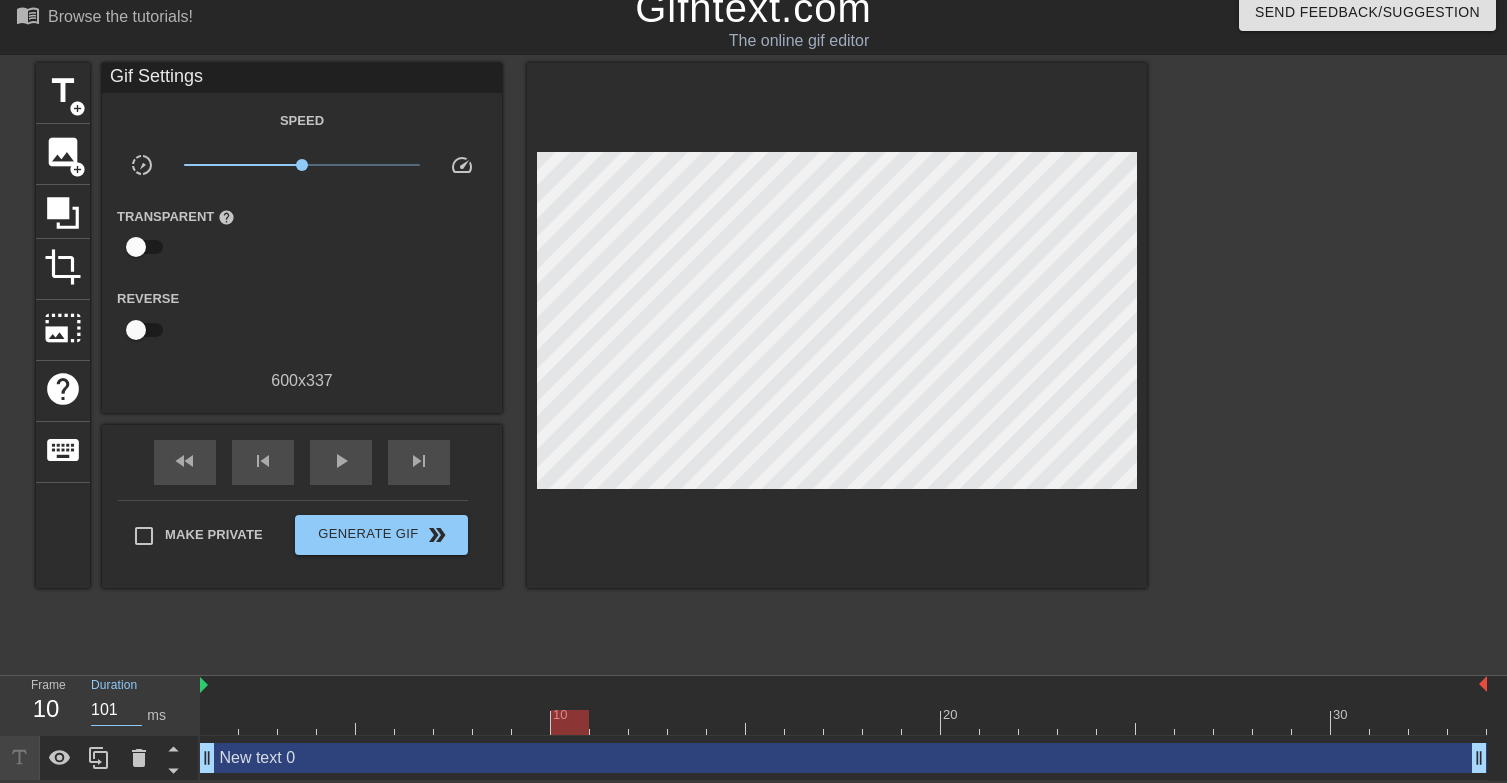 click on "101" at bounding box center (116, 710) 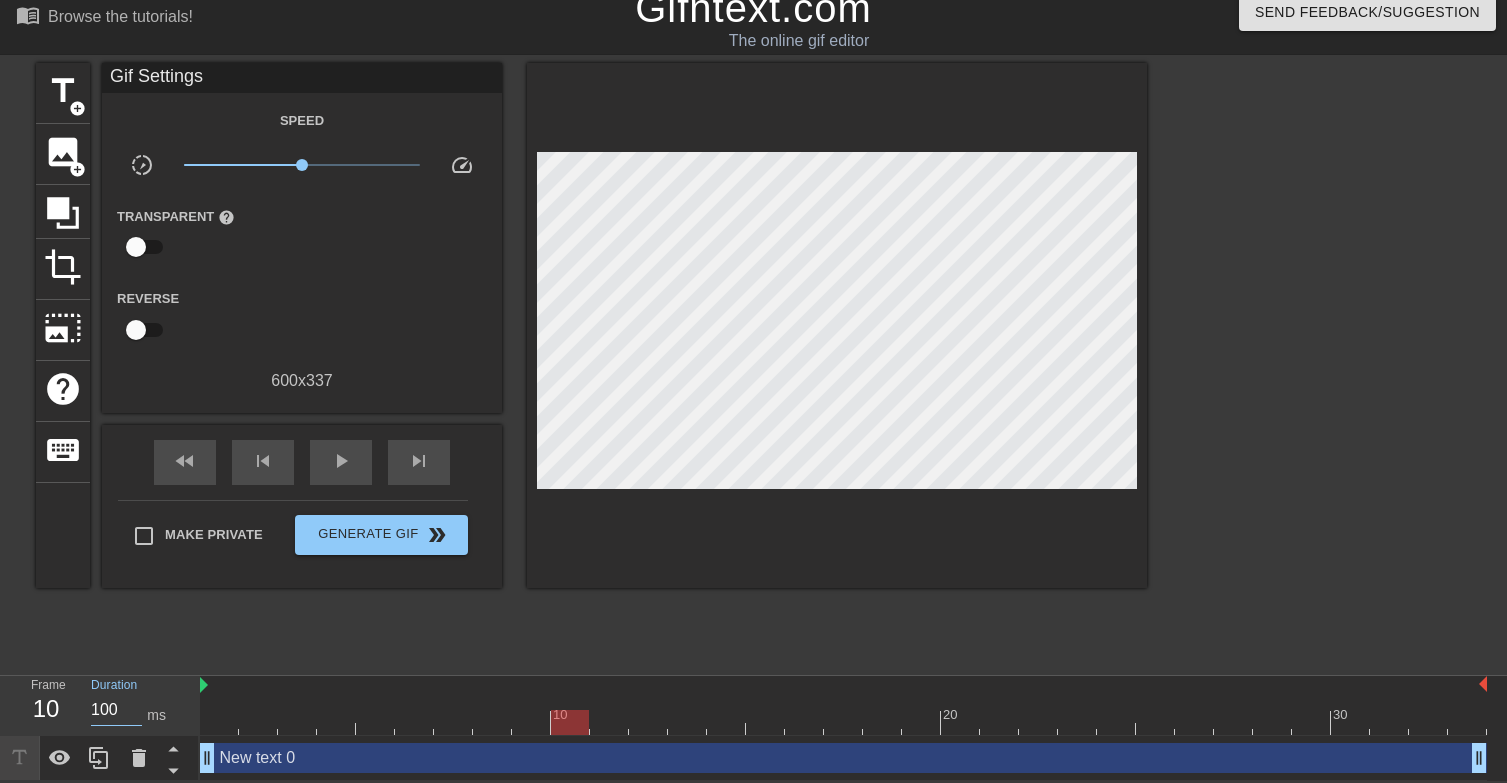 click on "100" at bounding box center (116, 710) 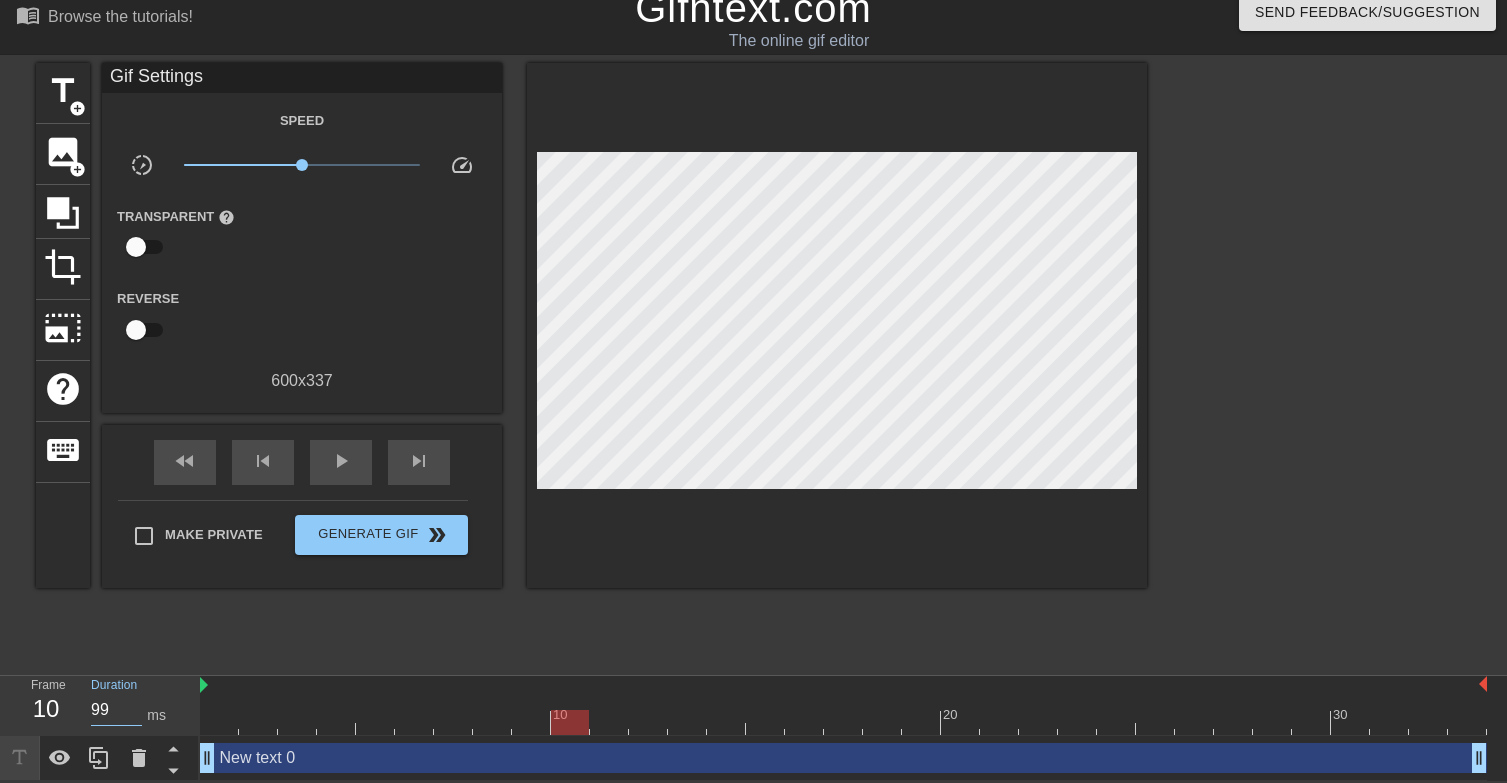 click on "99" at bounding box center (116, 710) 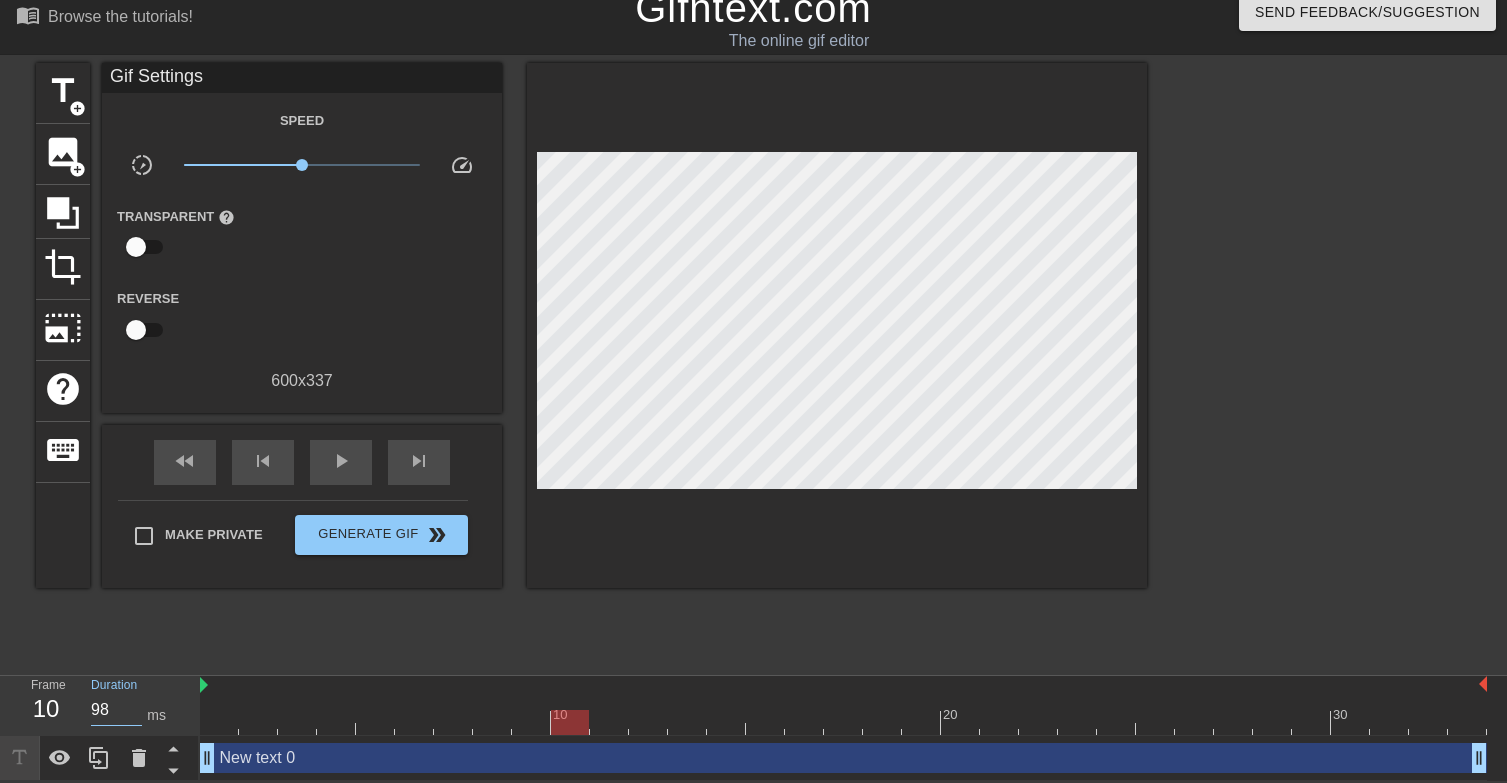 click on "98" at bounding box center [116, 710] 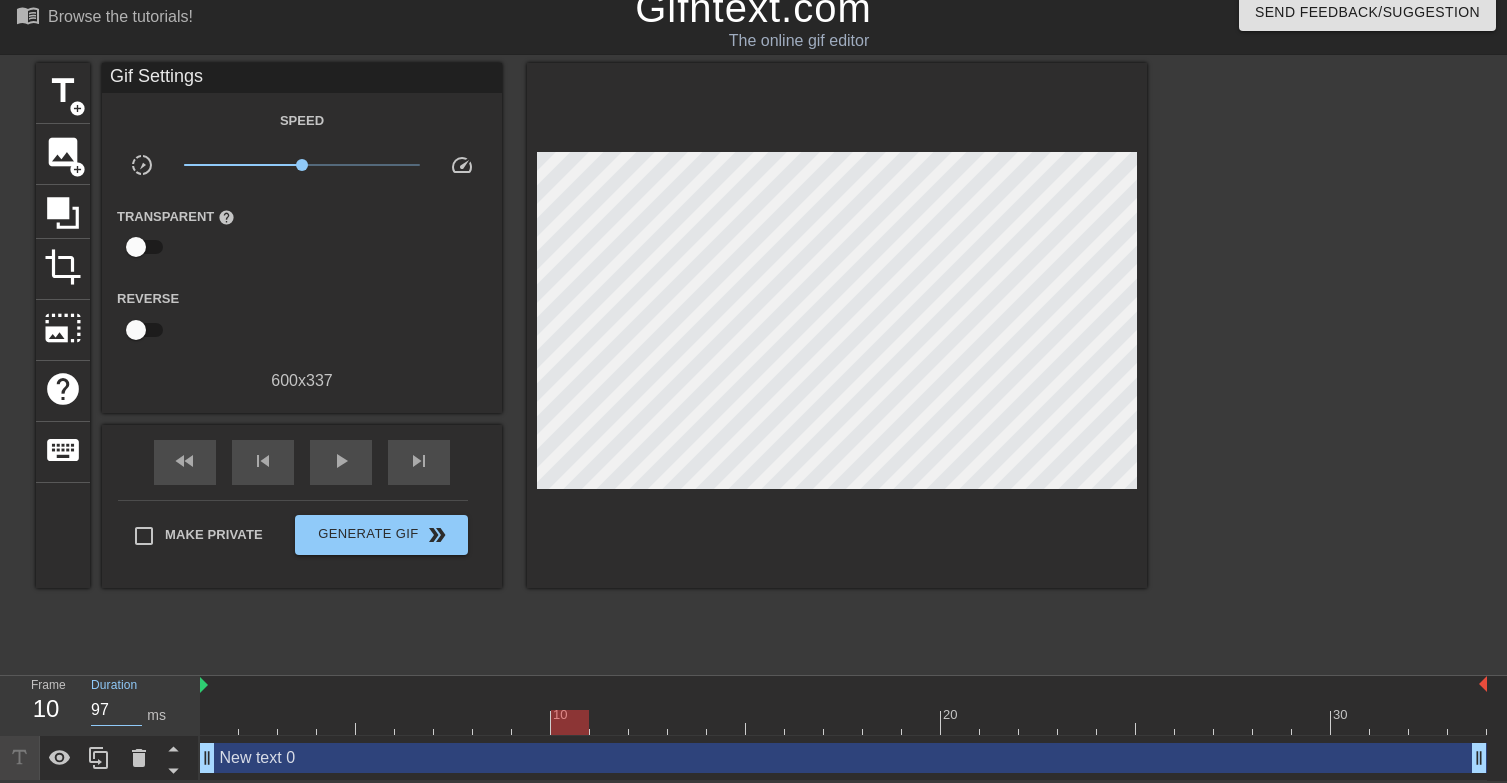click on "97" at bounding box center (116, 710) 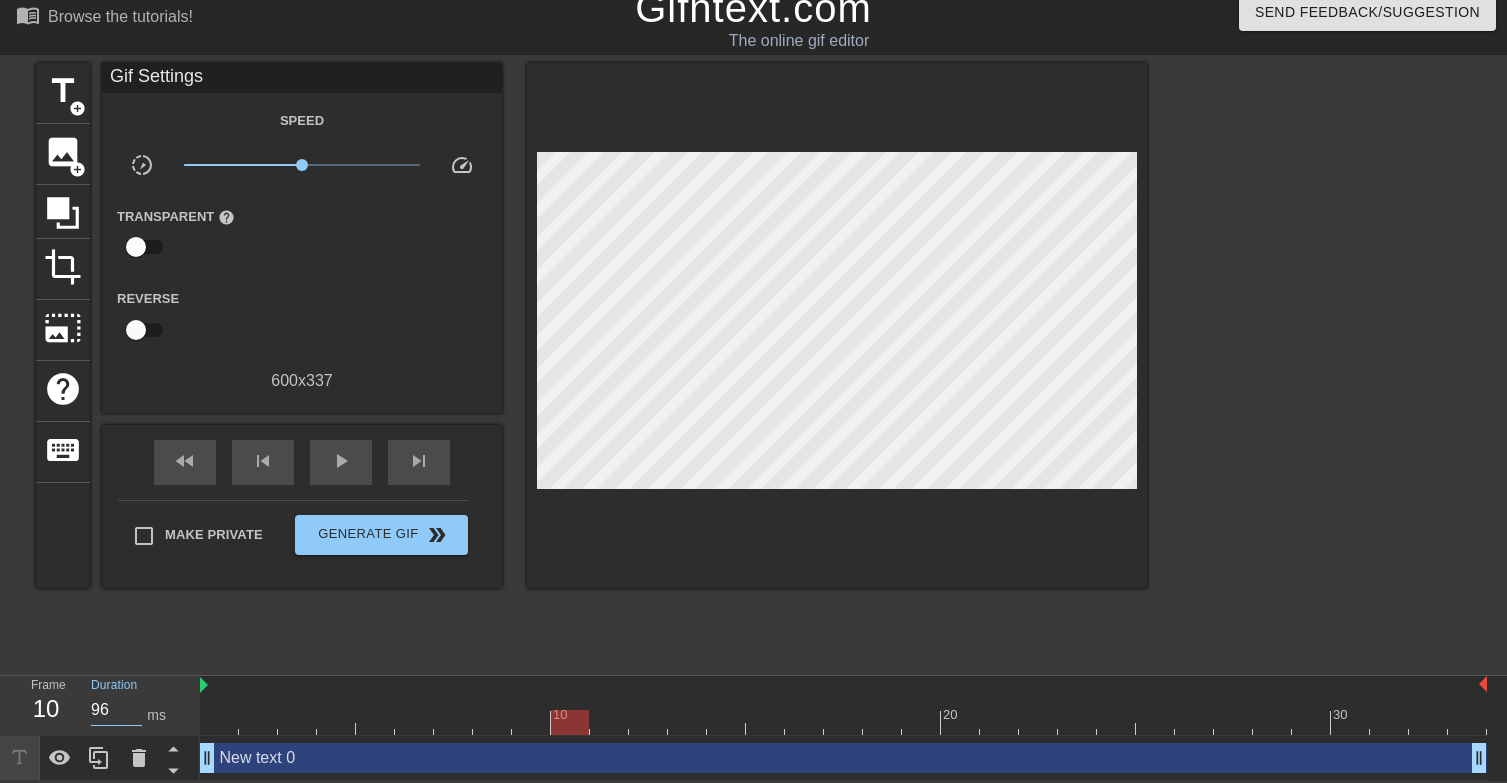 click on "96" at bounding box center (116, 710) 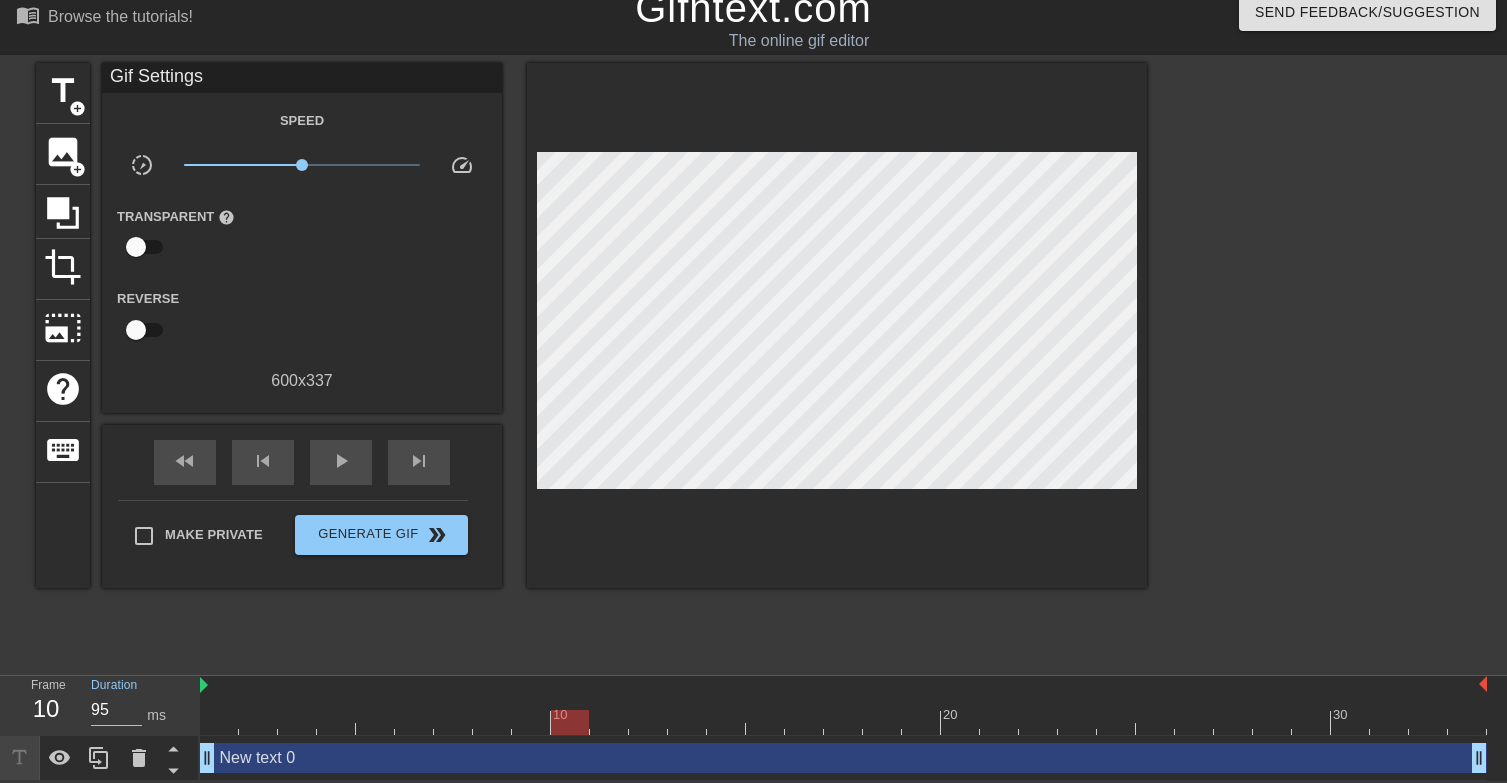 click on "95" at bounding box center [116, 710] 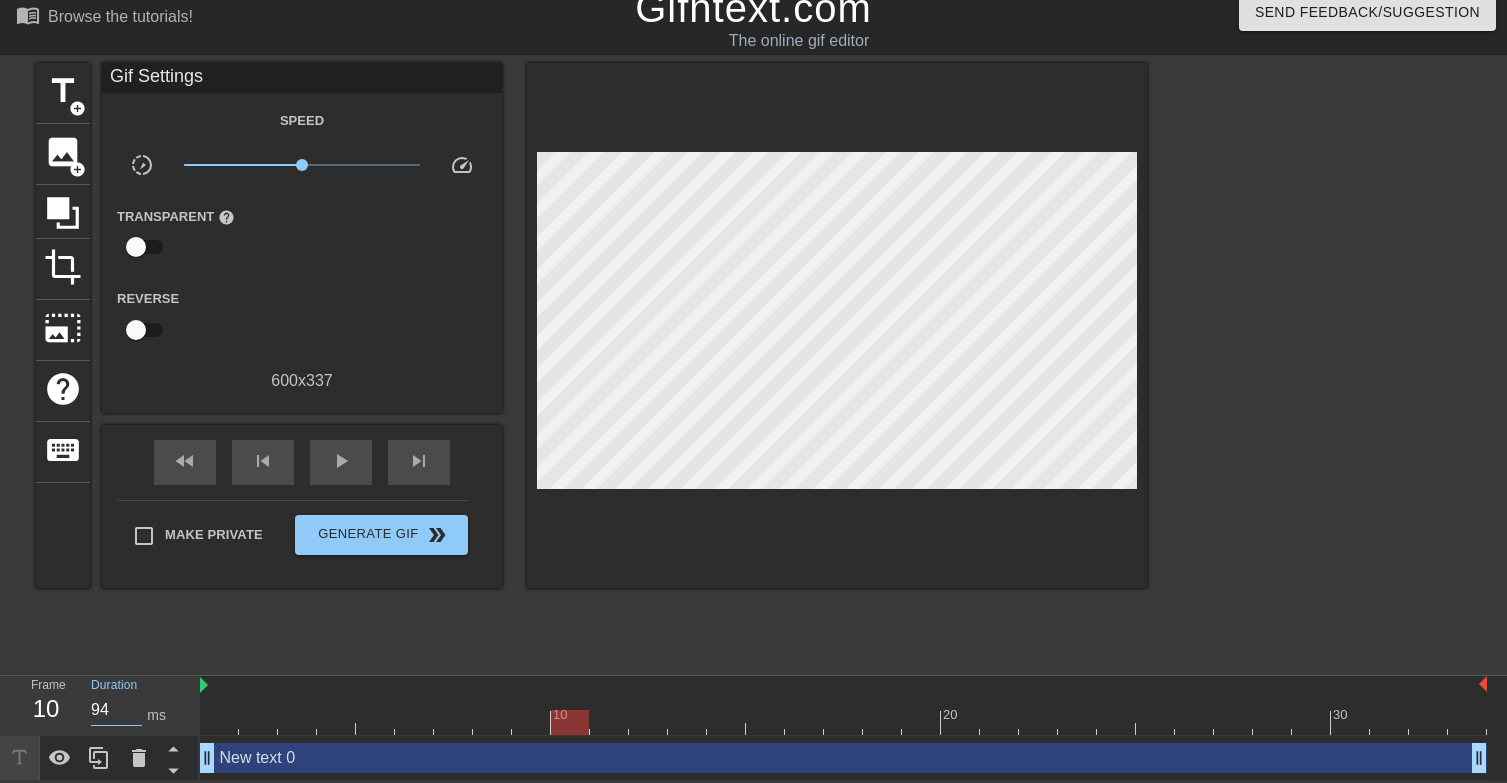 click on "94" at bounding box center (116, 710) 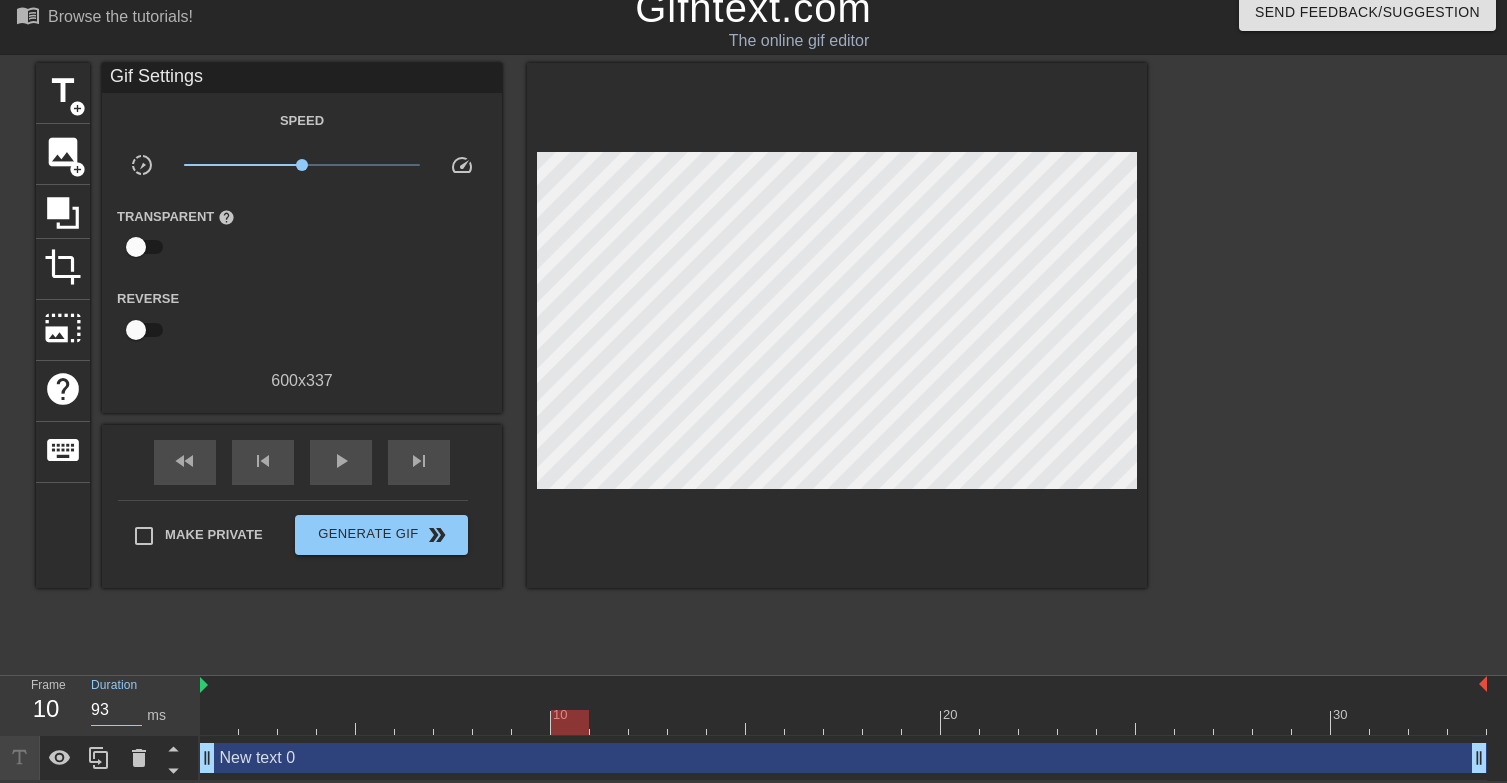 click on "93" at bounding box center (116, 710) 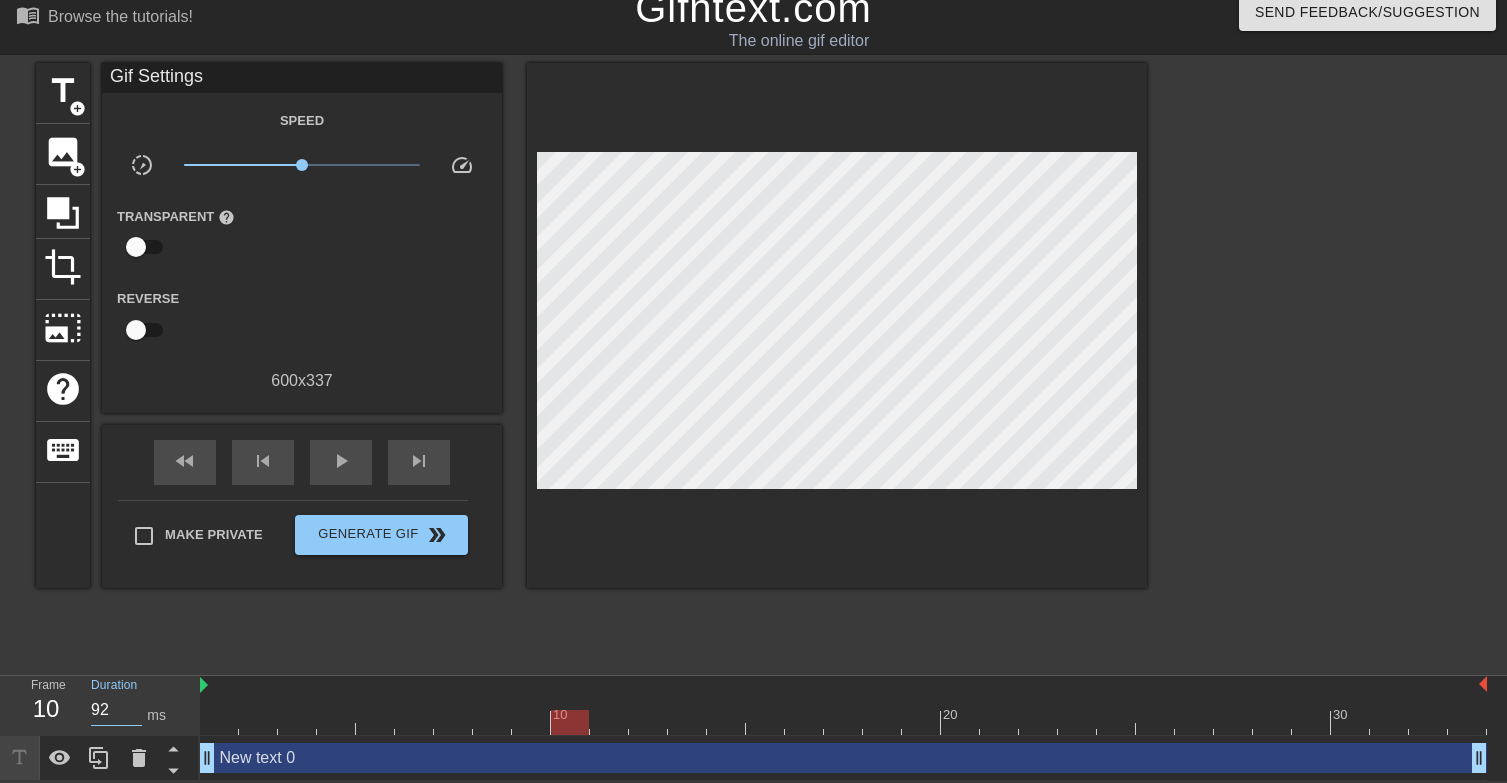 click on "92" at bounding box center [116, 710] 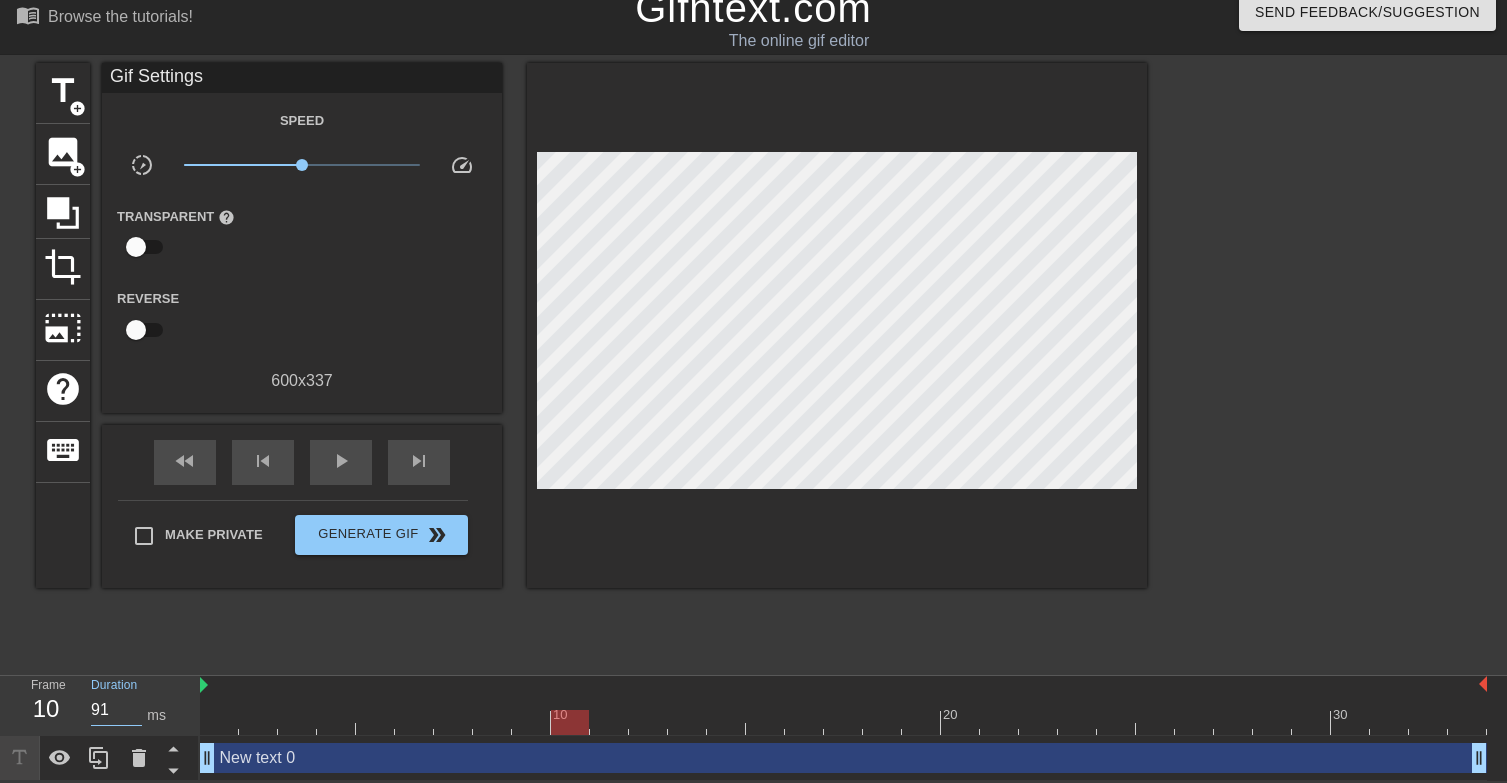click on "91" at bounding box center (116, 710) 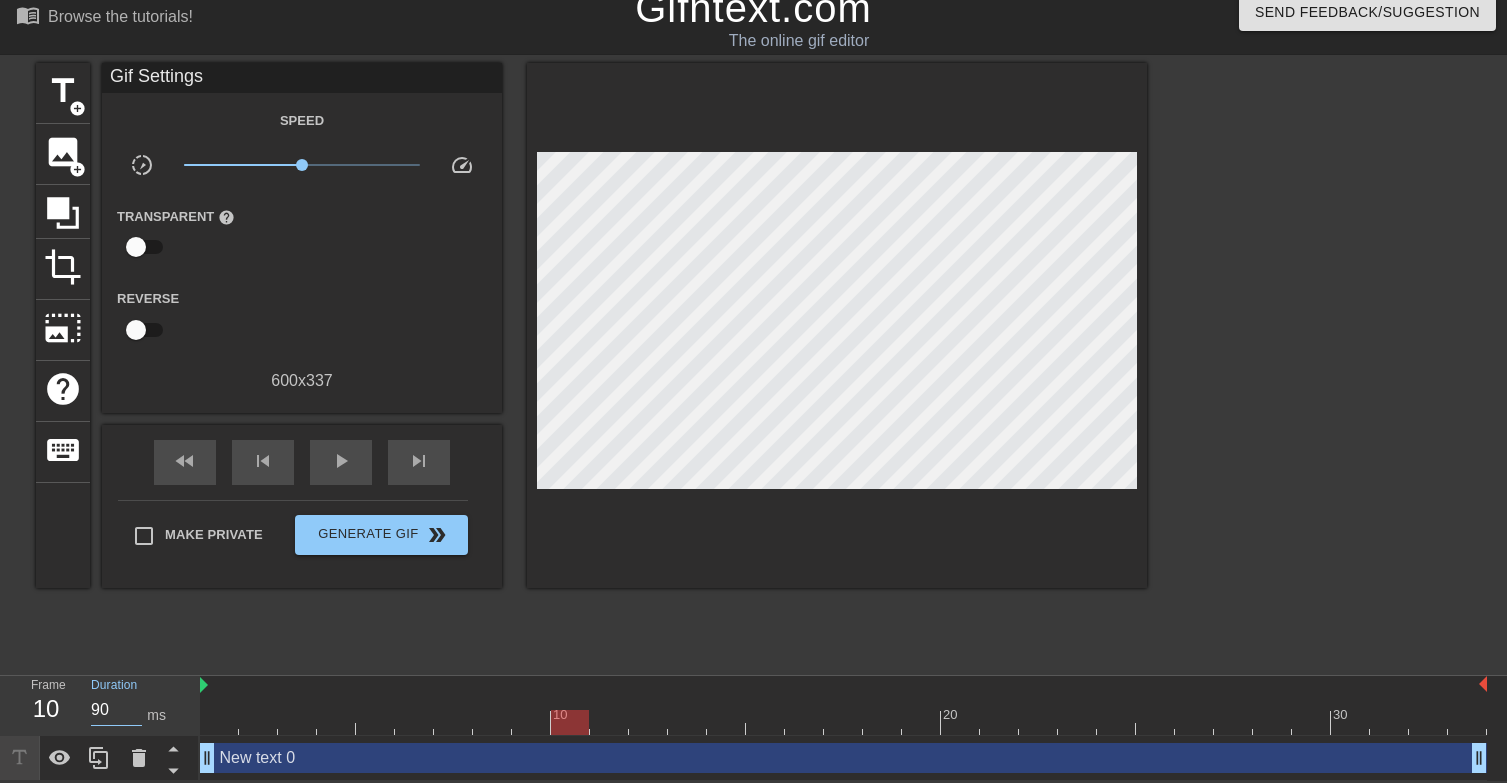 click on "90" at bounding box center (116, 710) 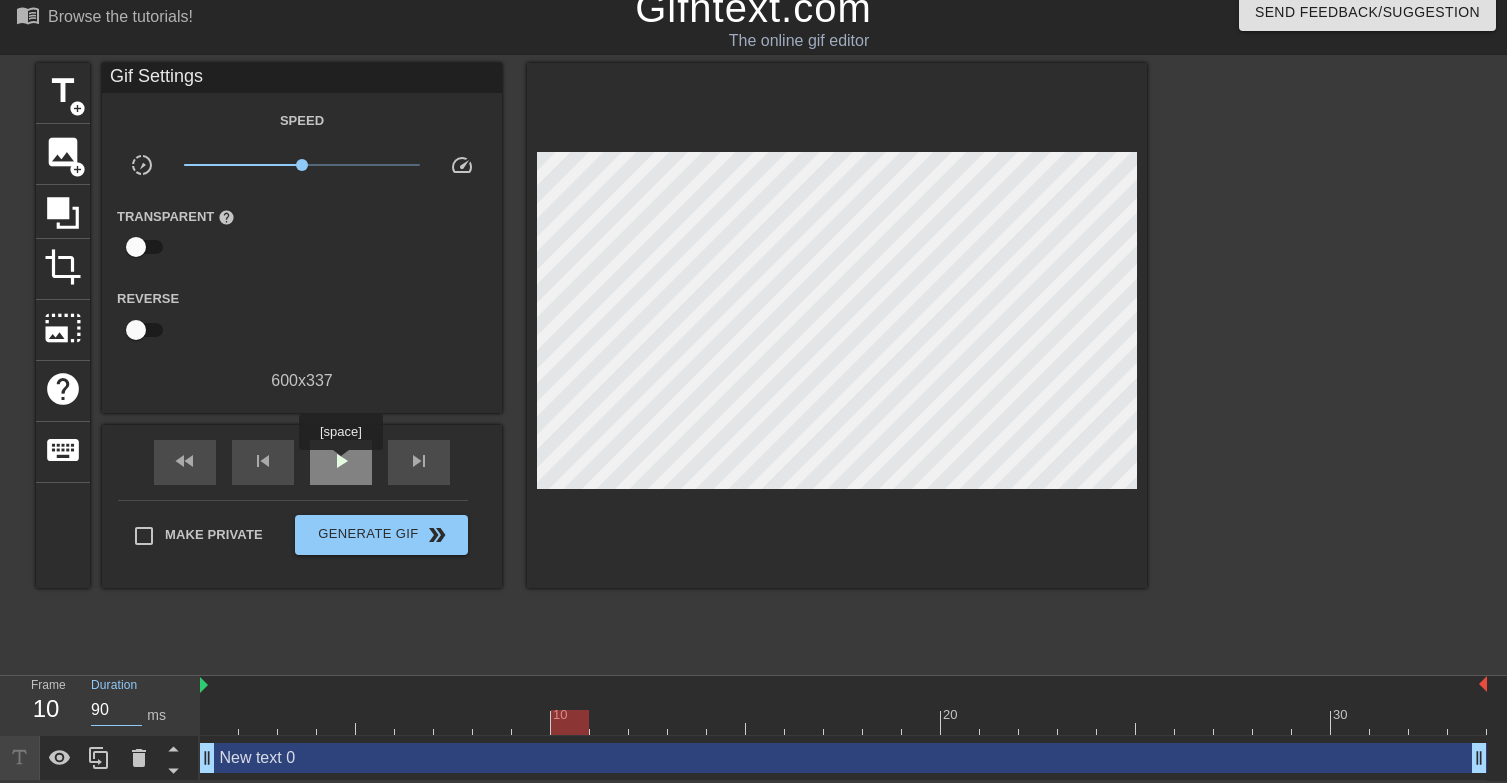 click on "play_arrow" at bounding box center (341, 461) 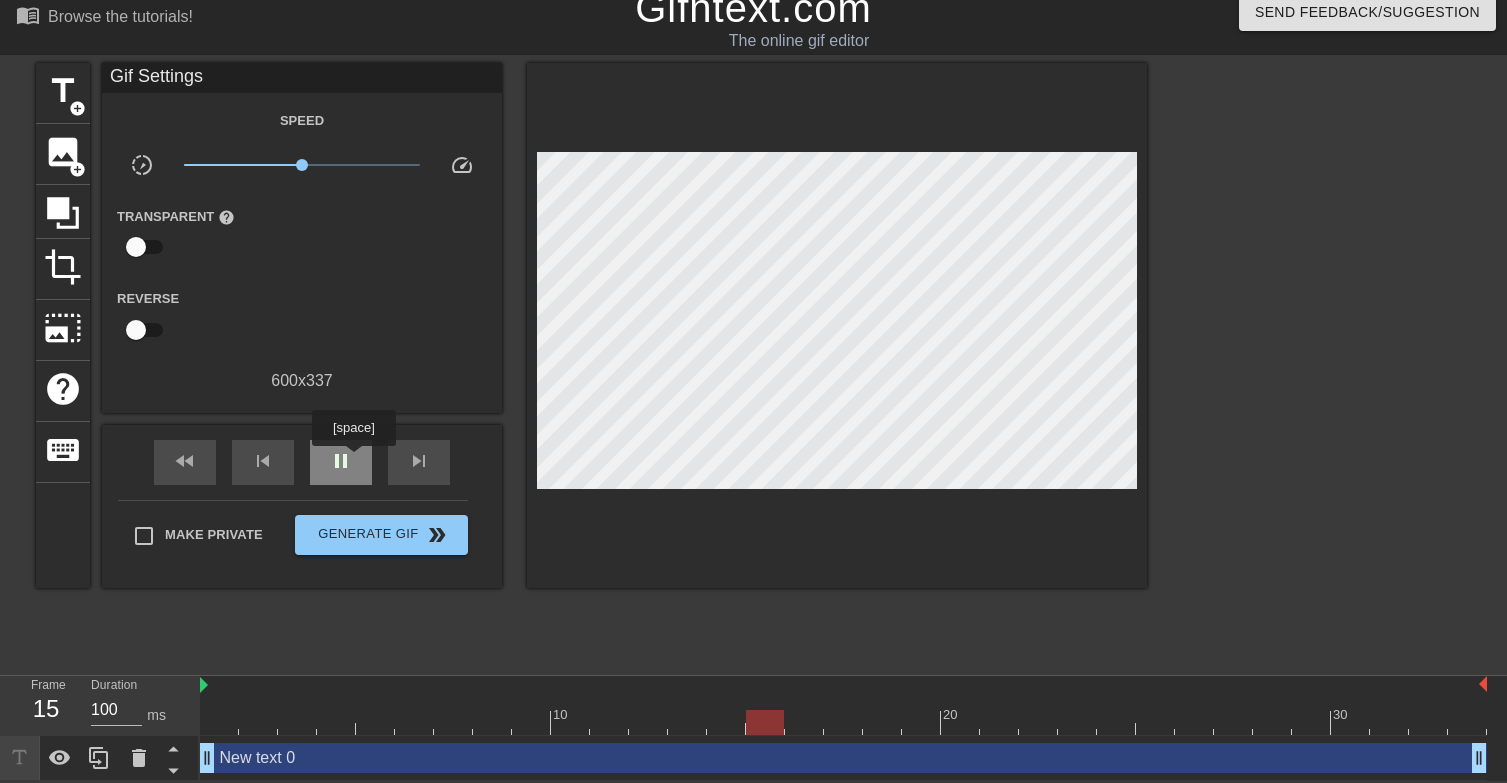 type on "200" 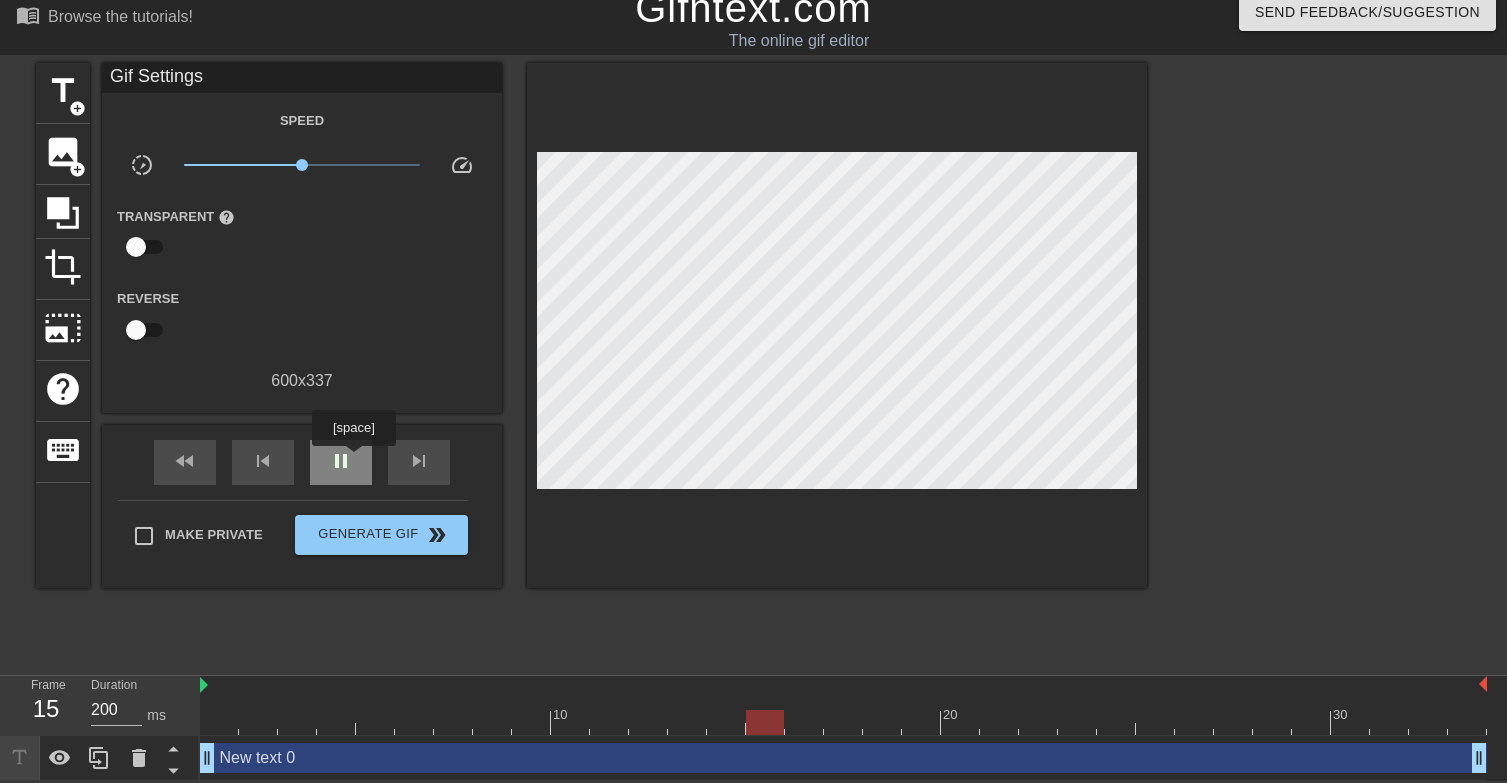 click on "pause" at bounding box center (341, 462) 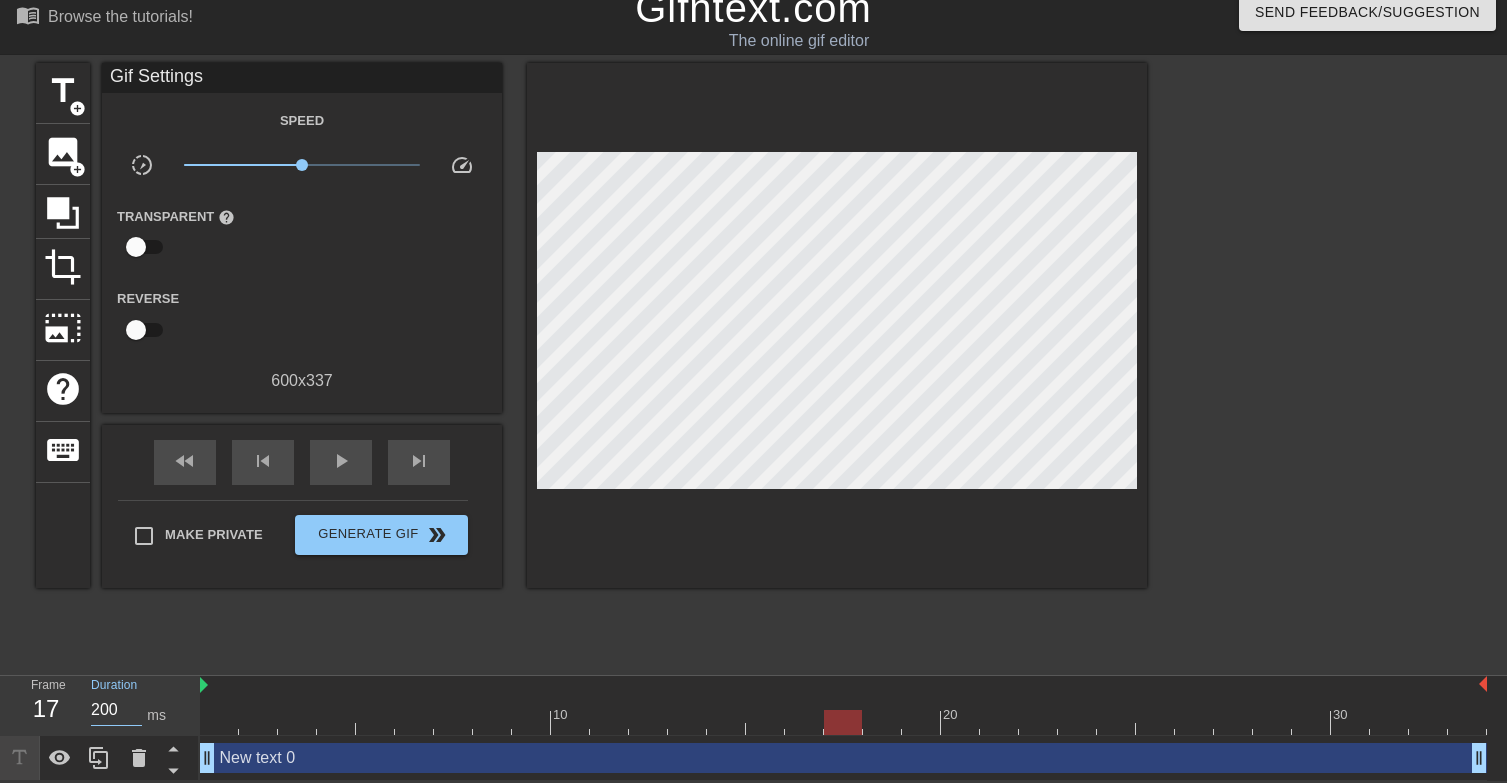 drag, startPoint x: 243, startPoint y: 751, endPoint x: 119, endPoint y: 704, distance: 132.60844 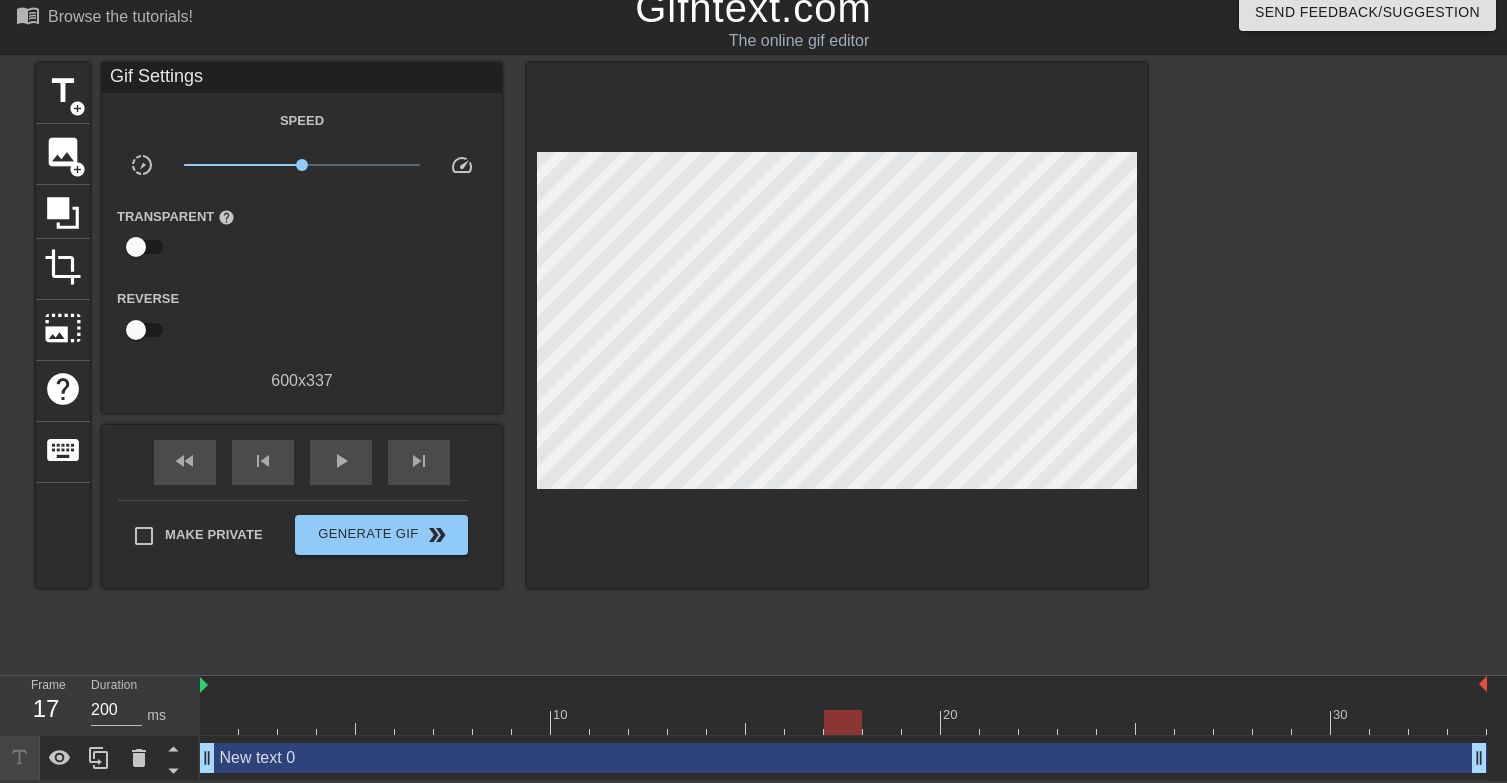 click on "Frame 17" at bounding box center [46, 705] 